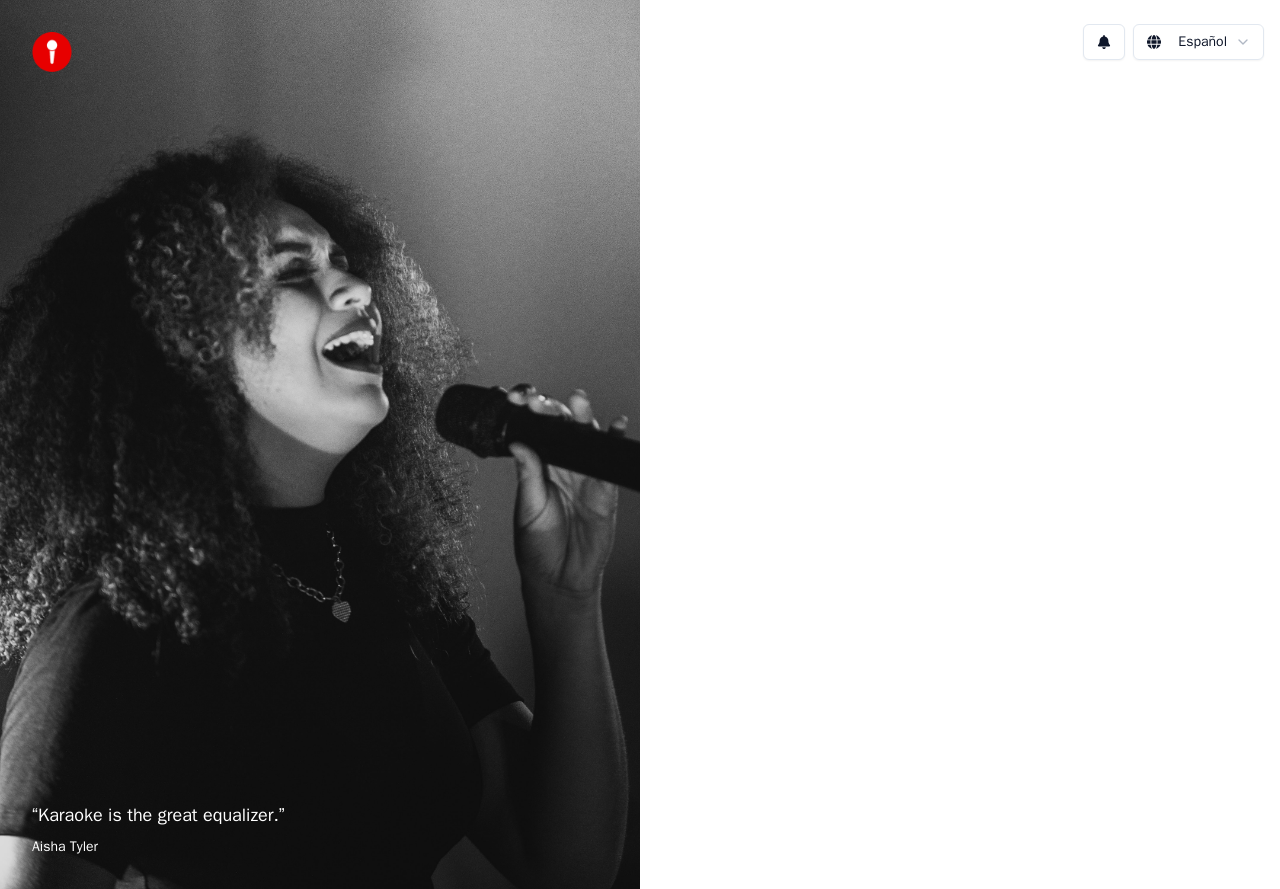 scroll, scrollTop: 0, scrollLeft: 0, axis: both 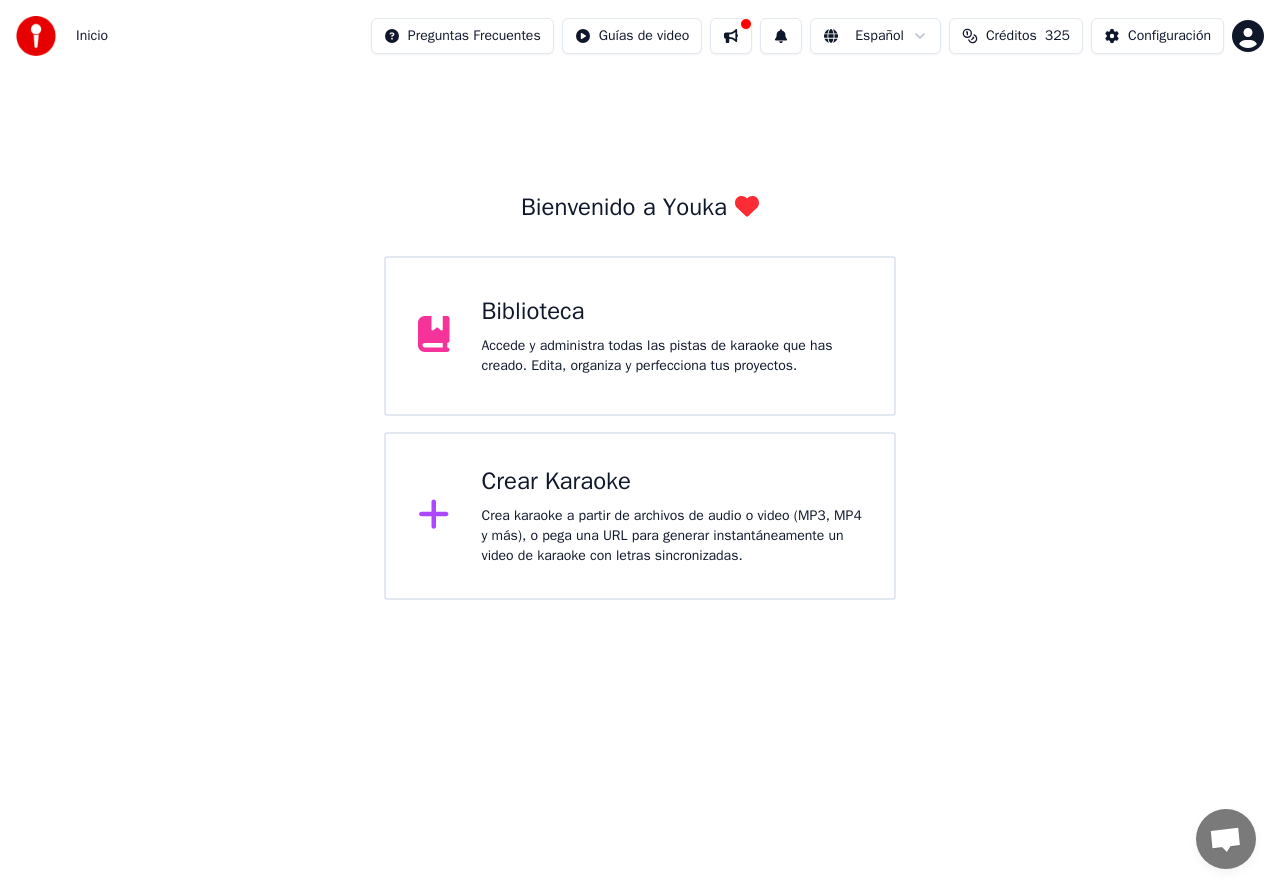 click on "Crea karaoke a partir de archivos de audio o video (MP3, MP4 y más), o pega una URL para generar instantáneamente un video de karaoke con letras sincronizadas." at bounding box center [672, 536] 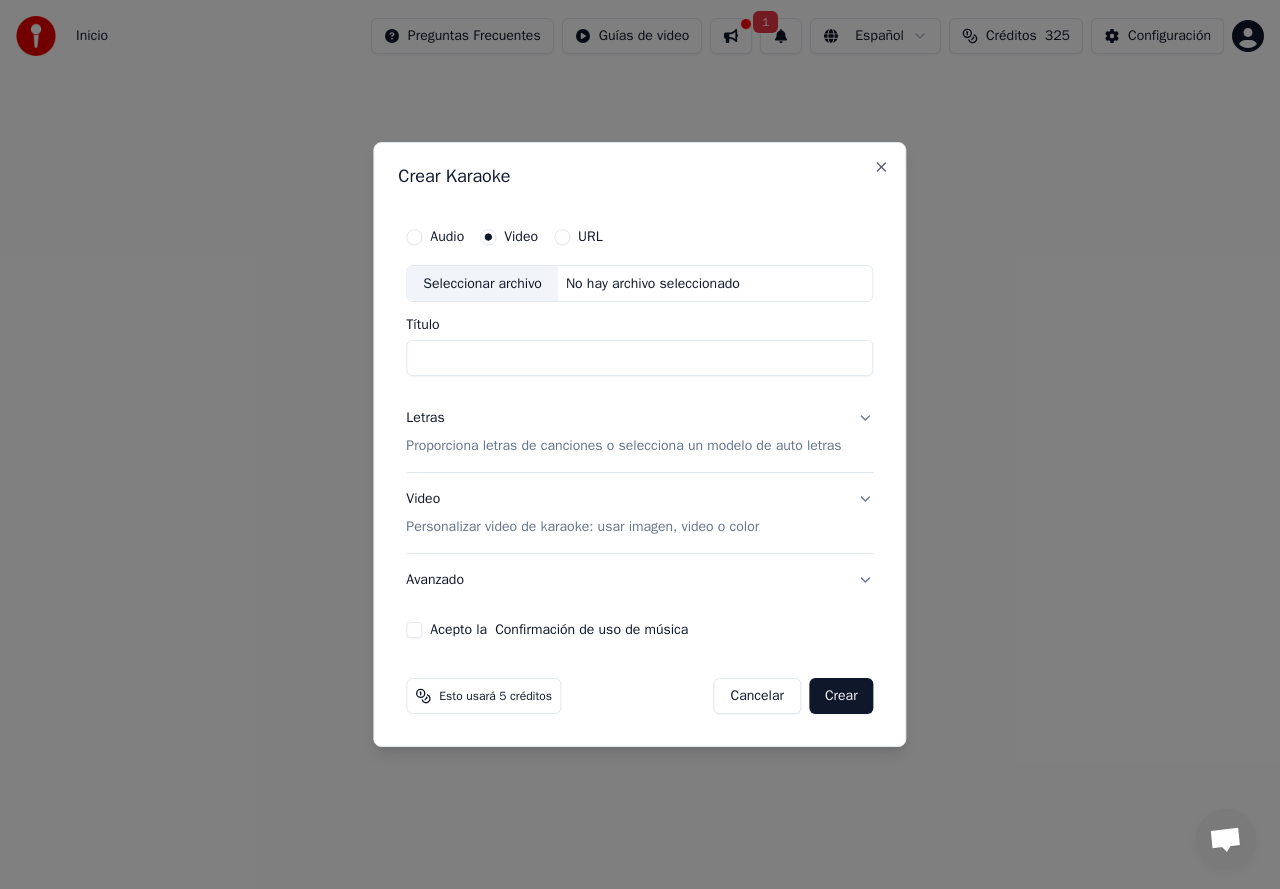 click on "Seleccionar archivo" at bounding box center [482, 284] 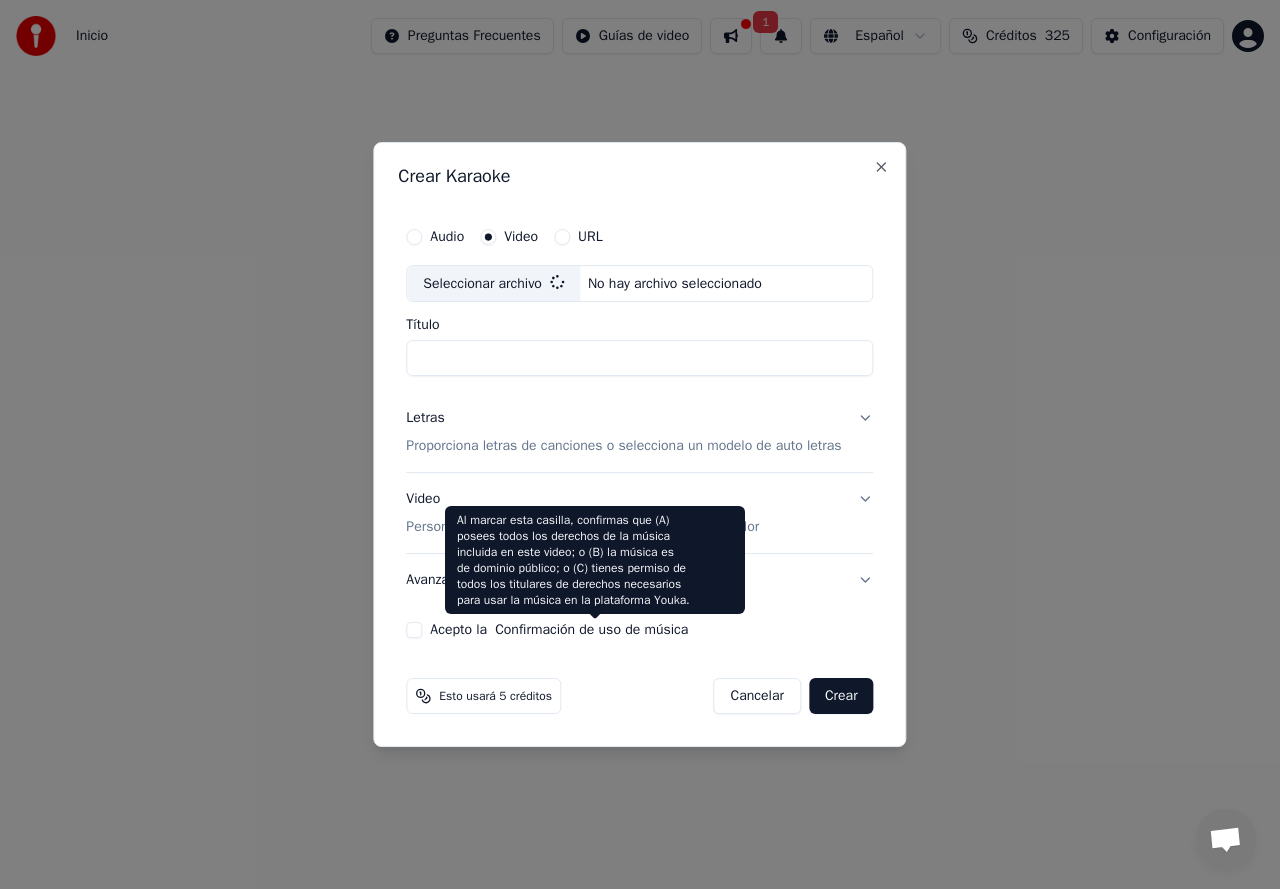 type on "**********" 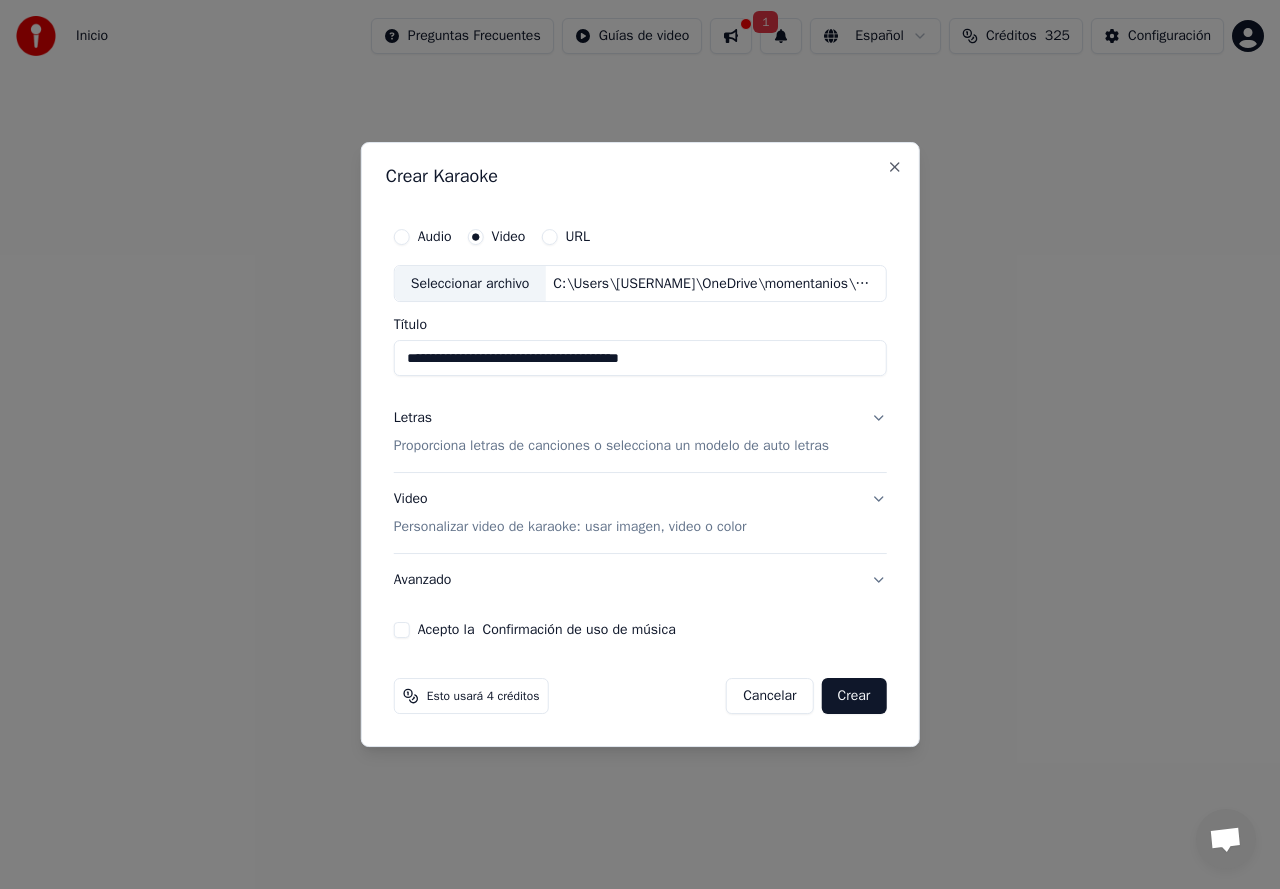 click on "Proporciona letras de canciones o selecciona un modelo de auto letras" at bounding box center (611, 447) 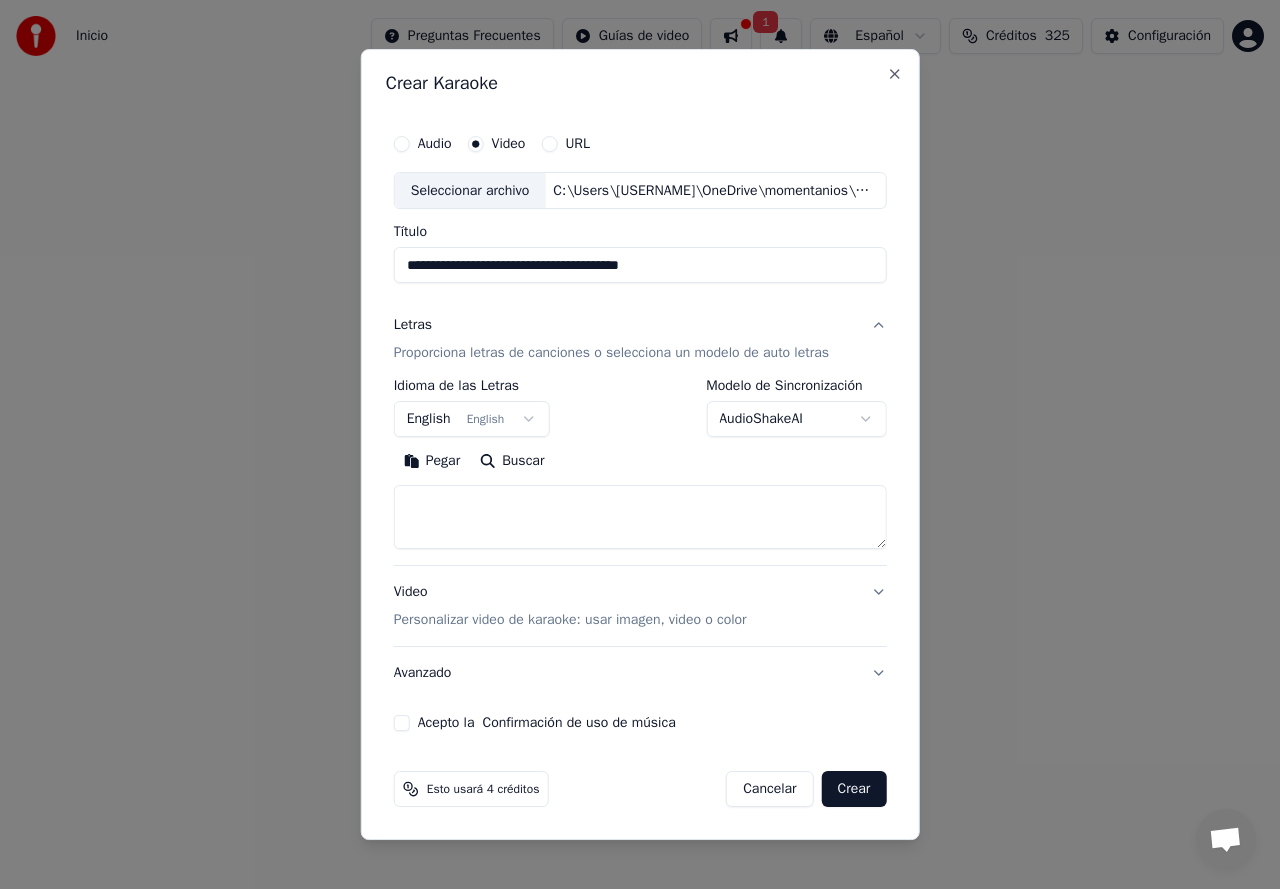 click on "Pegar Buscar" at bounding box center (640, 498) 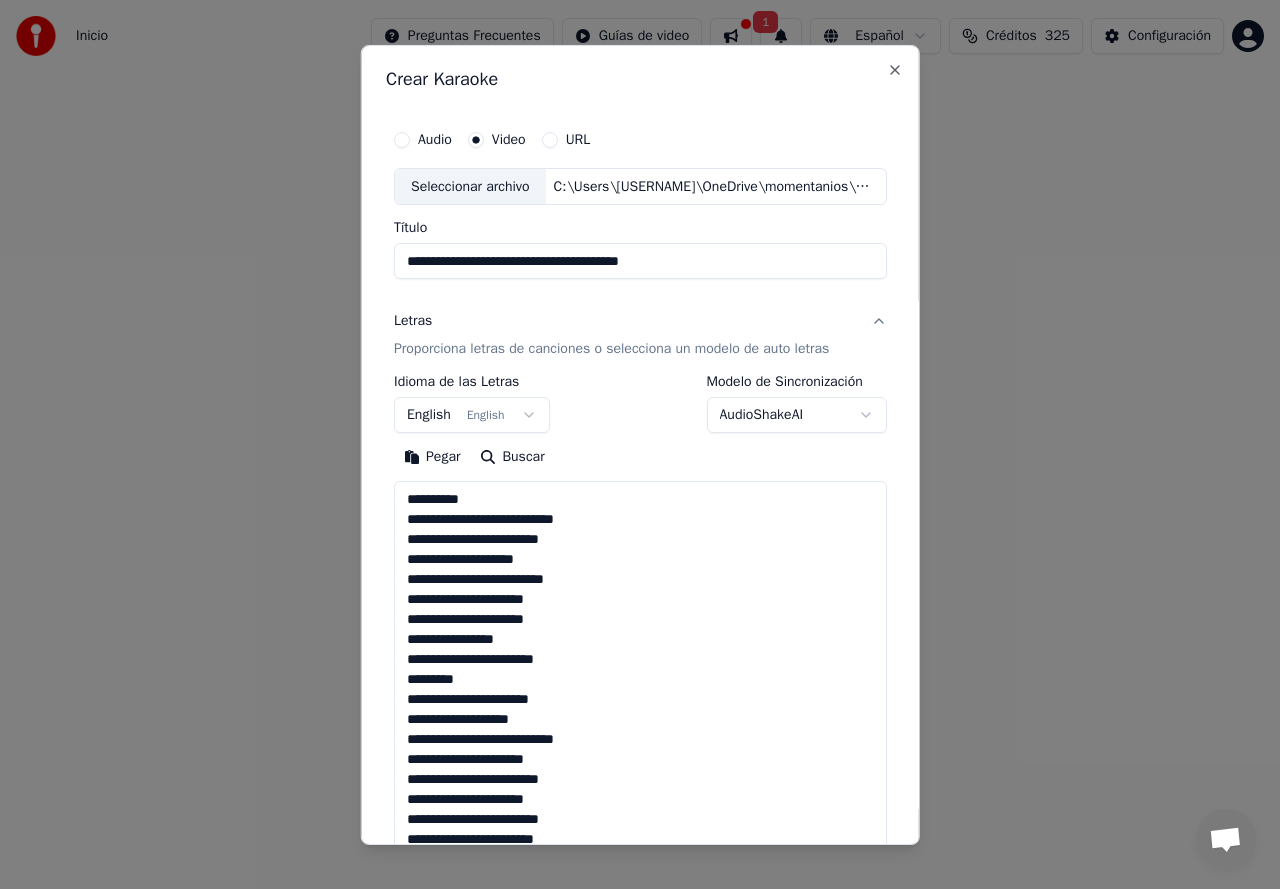 scroll, scrollTop: 1505, scrollLeft: 0, axis: vertical 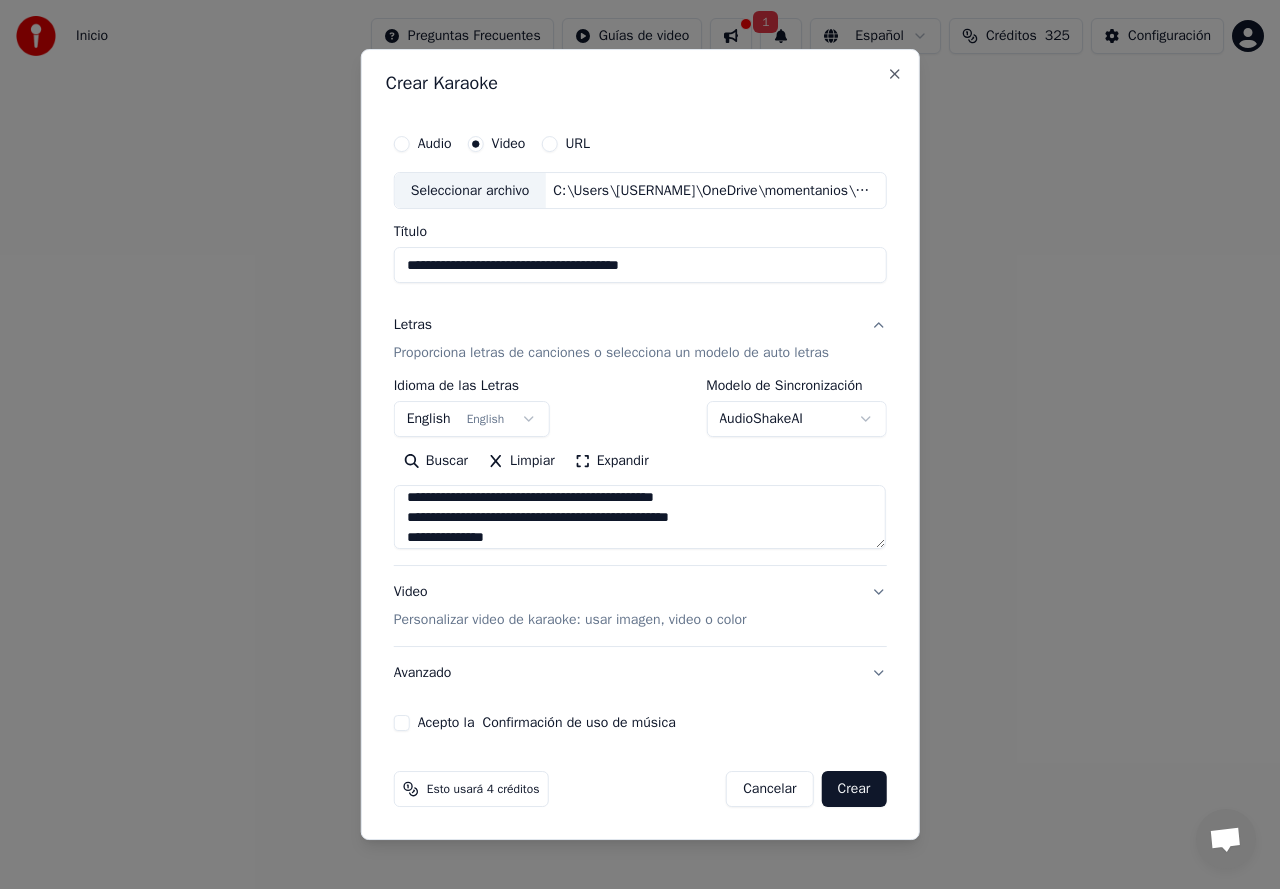 type on "**********" 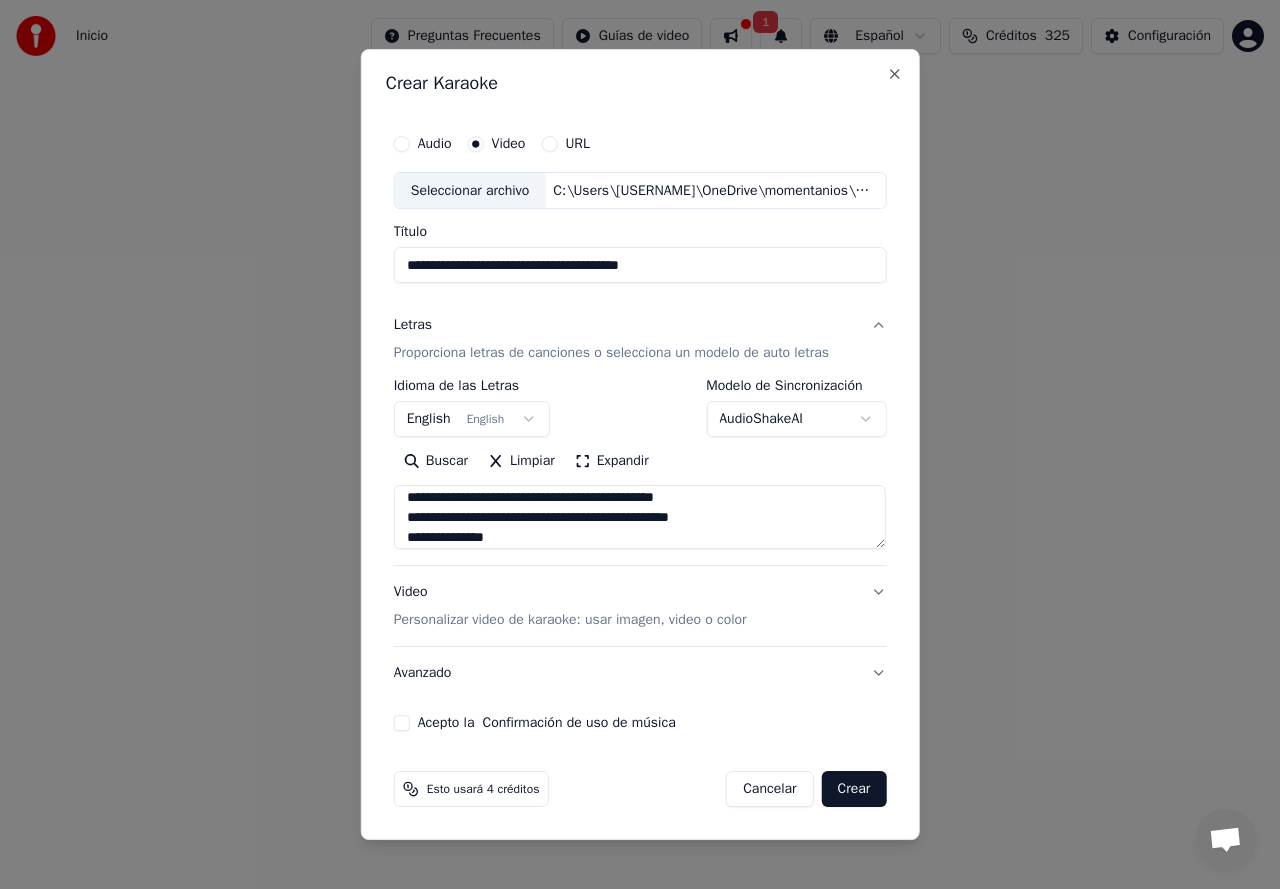 click on "Inicio Preguntas Frecuentes Guías de video 1 Español Créditos 325 Configuración Bienvenido a Youka Biblioteca Accede y administra todas las pistas de karaoke que has creado. Edita, organiza y perfecciona tus proyectos. Crear Karaoke Crea karaoke a partir de archivos de audio o video (MP3, MP4 y más), o pega una URL para generar instantáneamente un video de karaoke con letras sincronizadas. Chatt [NAME] från Youka Desktop Fler kanaler Fortsätt på E-post Nätverk offline. Återansluter... Inga meddelanden kan skickas eller tas emot just nu. Youka Desktop Hej! Hur kan jag hjälpa dig? Fredag, 11 Juli Hello! I don't want any money taken from my account next month. I want to use the credits I have first, and there are a lot of them. 2025-07-11 Can you do it yourself please? 2025-07-11 Can I use my credits until they run out? 2025-07-11 Läst [NAME] Hello, I canceled your subscriptions. 2025-07-11 2025-07-11 which of these is it? 2025-07-11 [NAME] You have 3 different topups, each expired in different date URL" at bounding box center (640, 300) 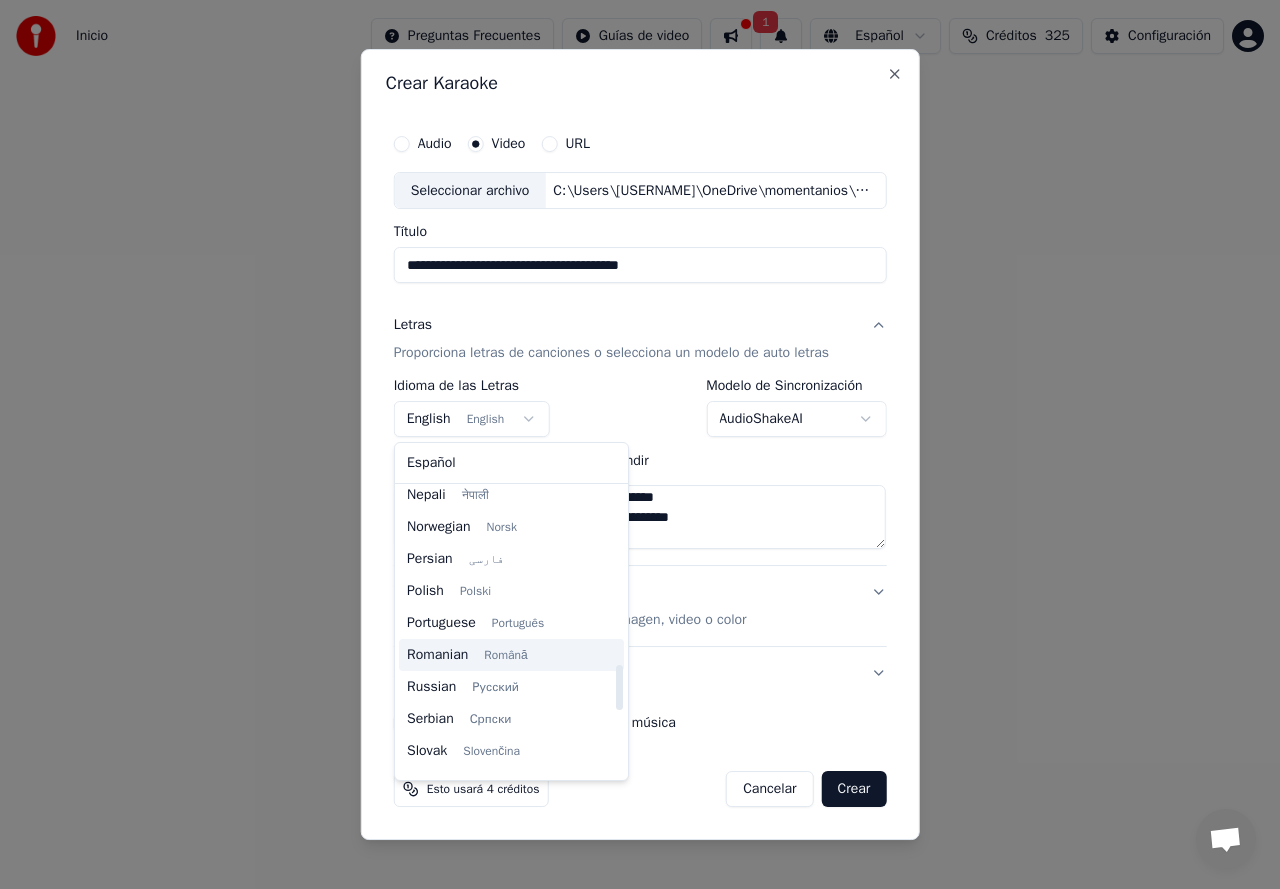 scroll, scrollTop: 1360, scrollLeft: 0, axis: vertical 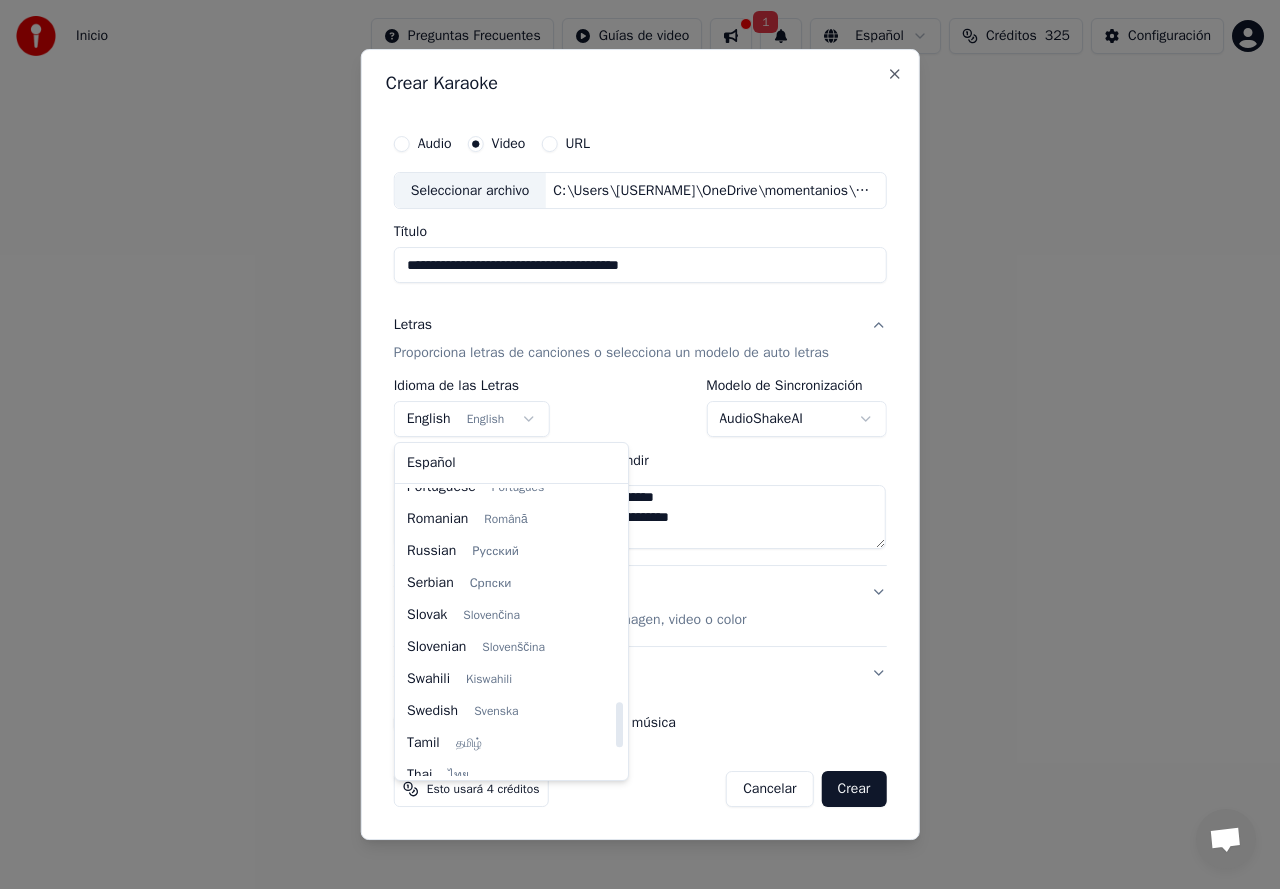 select on "**" 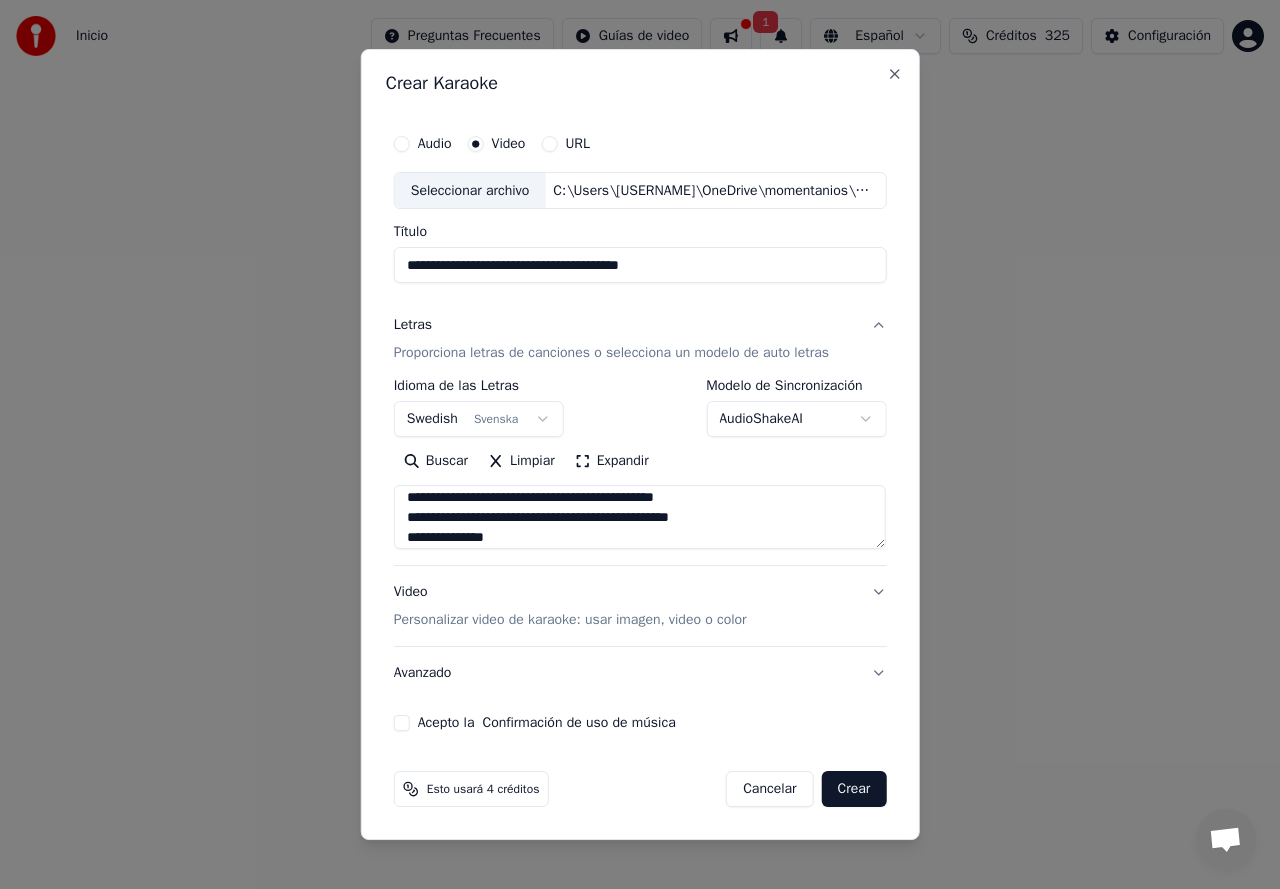 click on "Personalizar video de karaoke: usar imagen, video o color" at bounding box center [570, 620] 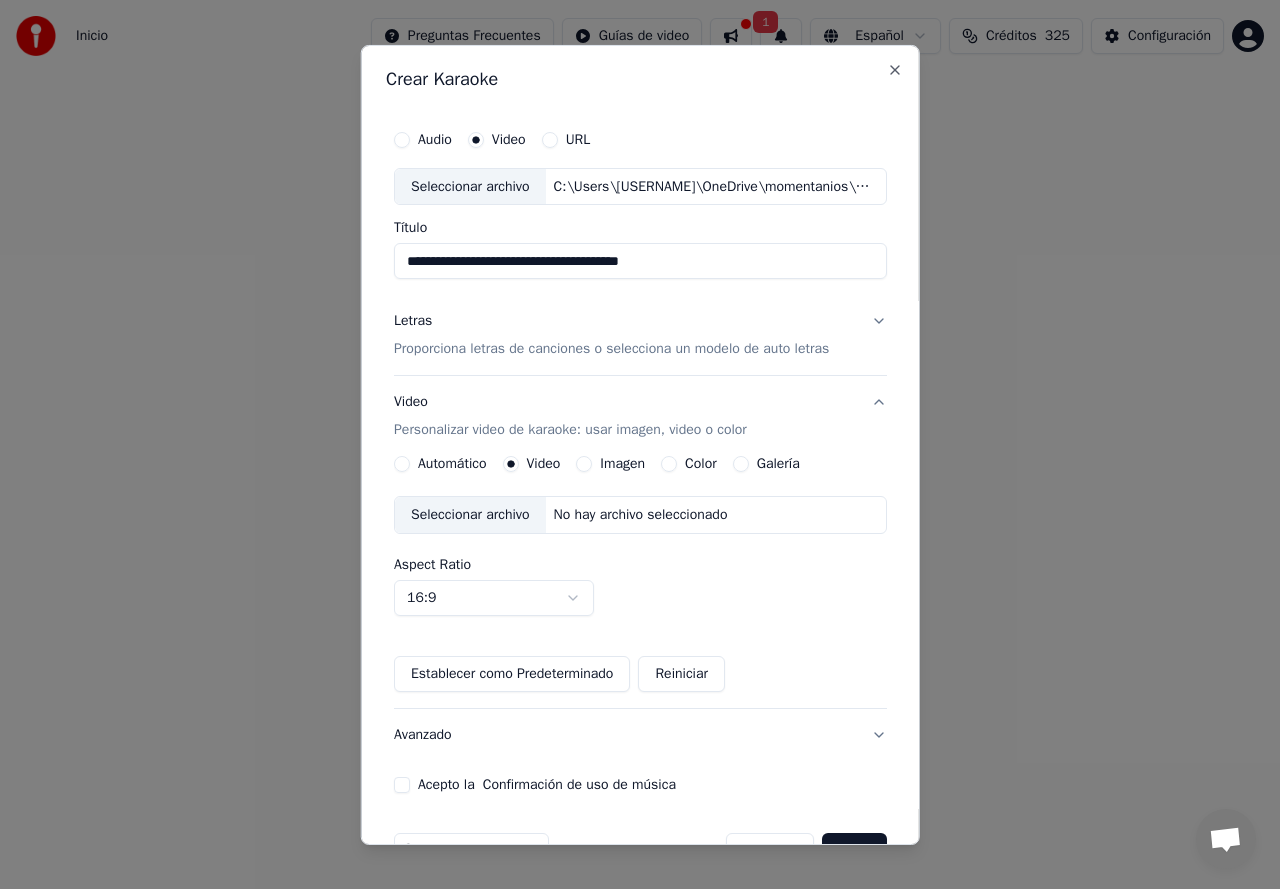 click on "Galería" at bounding box center (740, 464) 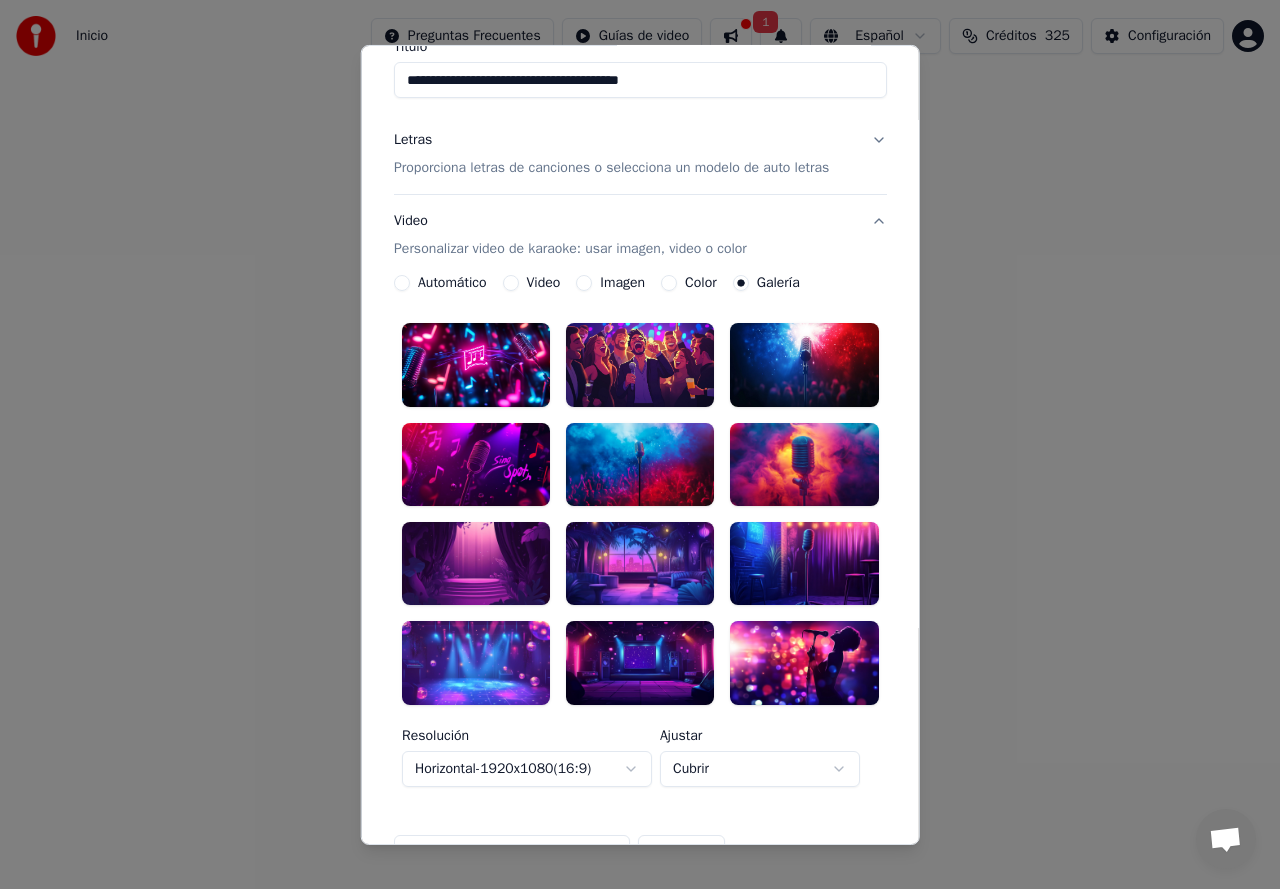 scroll, scrollTop: 267, scrollLeft: 0, axis: vertical 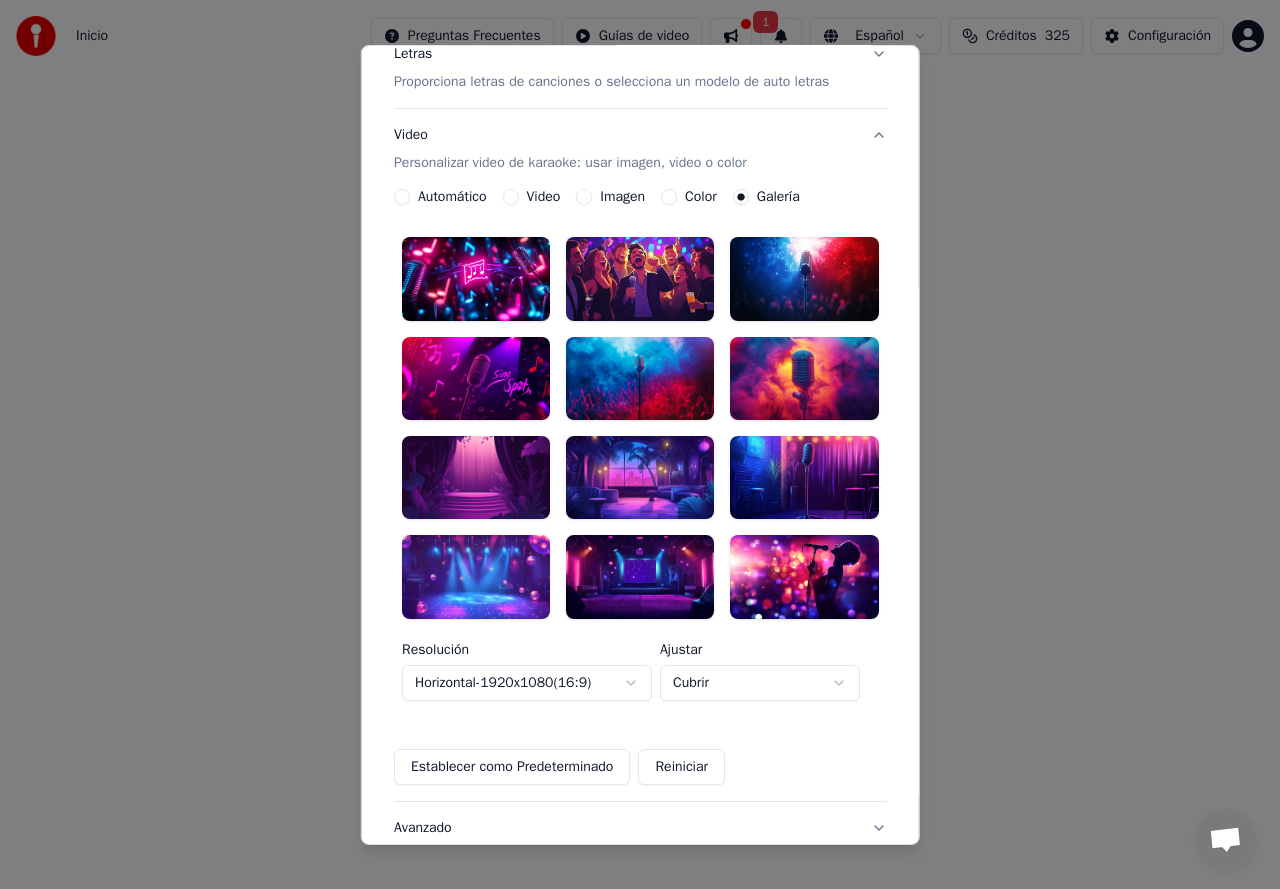 click at bounding box center [476, 576] 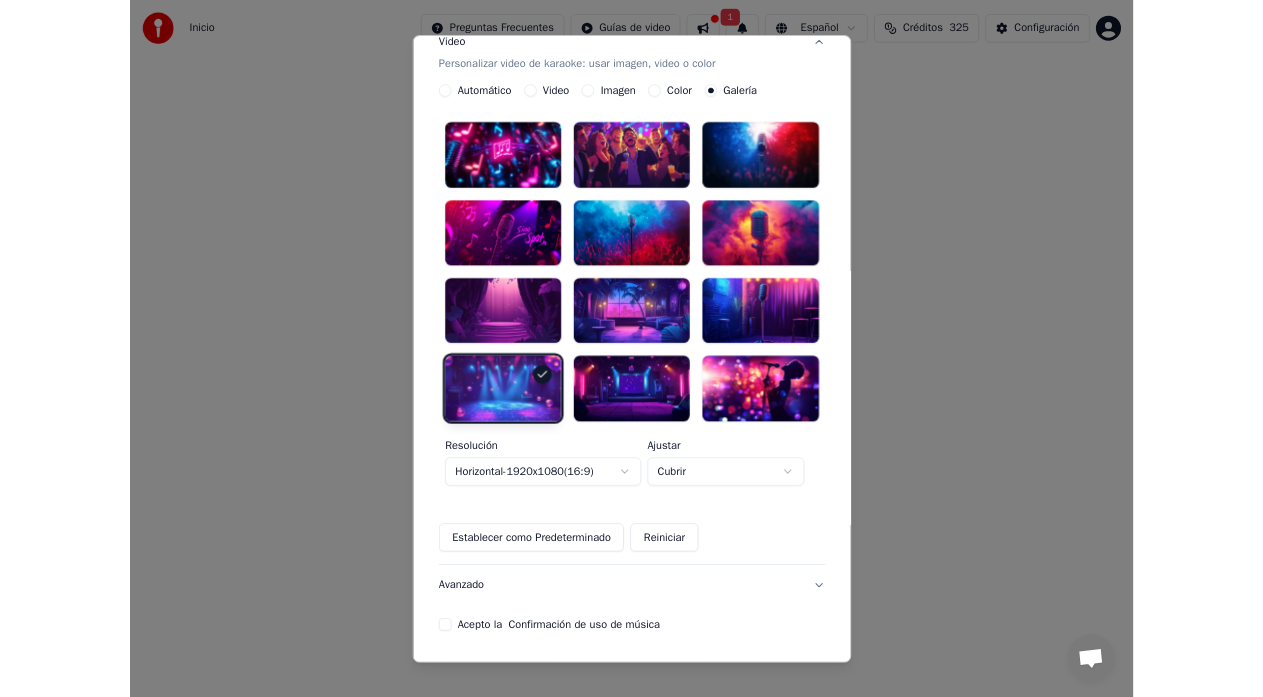 scroll, scrollTop: 417, scrollLeft: 0, axis: vertical 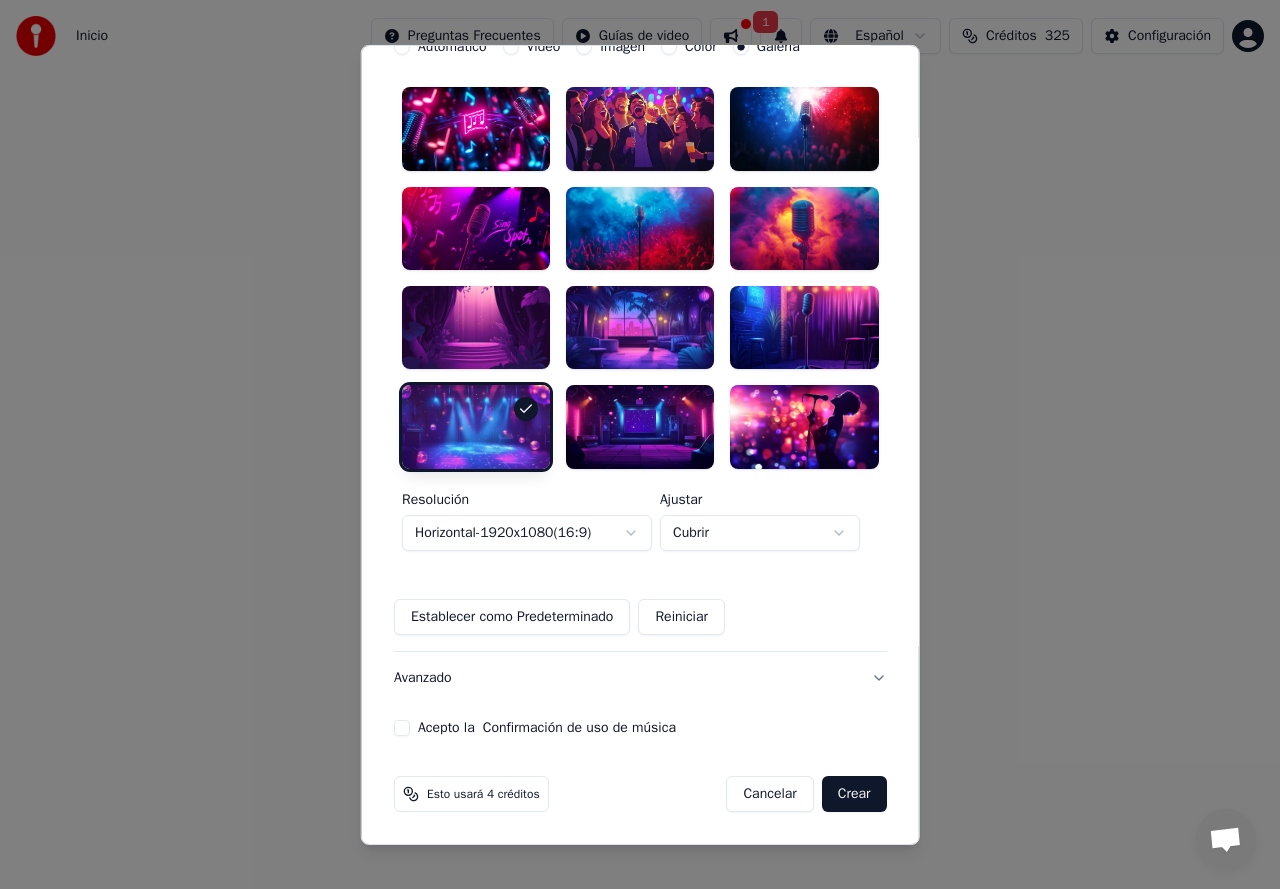 click on "Acepto la   Confirmación de uso de música" at bounding box center (402, 728) 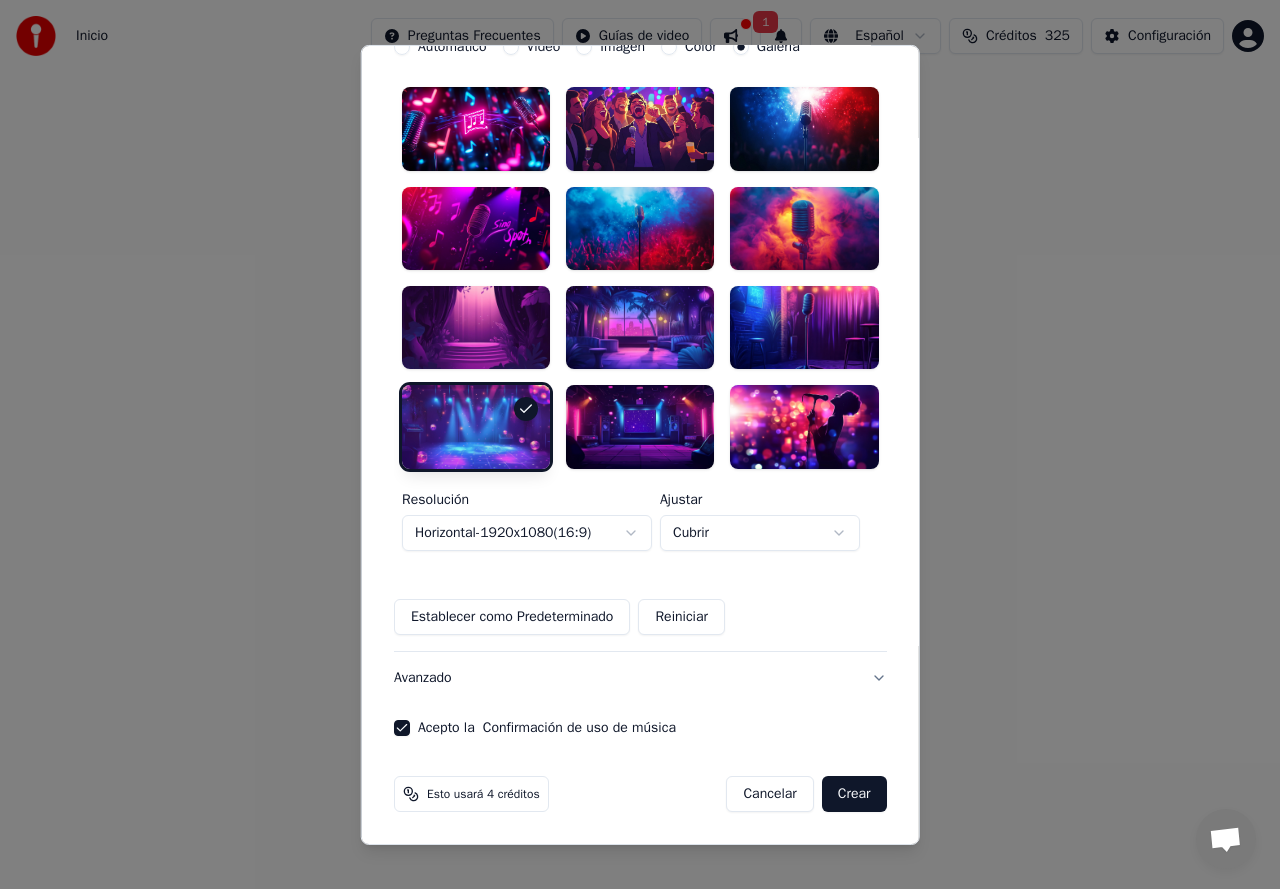 click on "Crear" at bounding box center (854, 794) 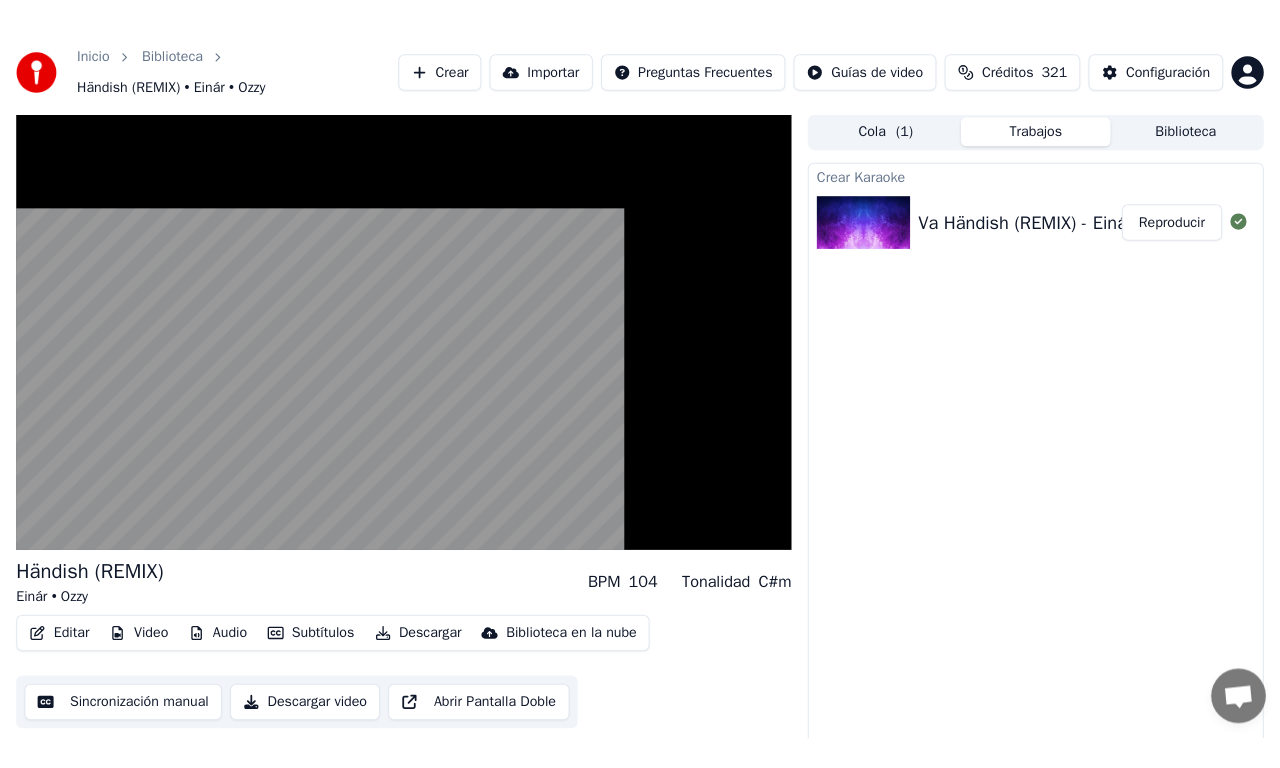 scroll, scrollTop: 248, scrollLeft: 0, axis: vertical 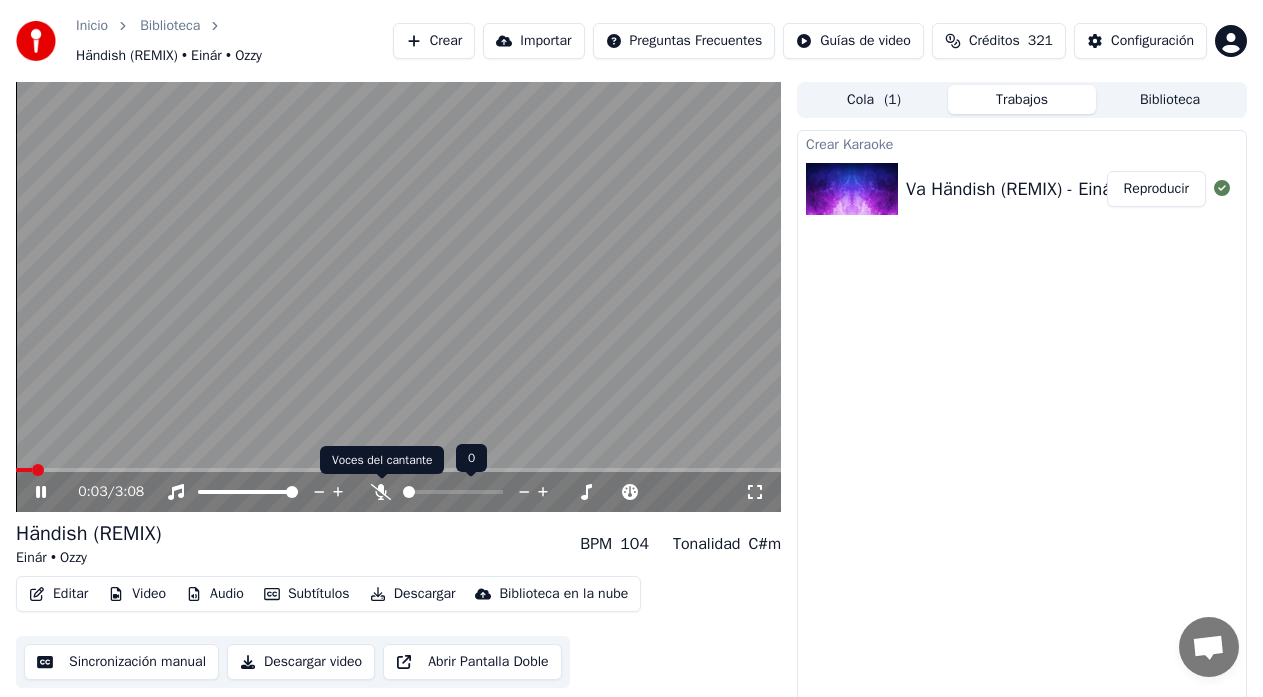 click at bounding box center (461, 492) 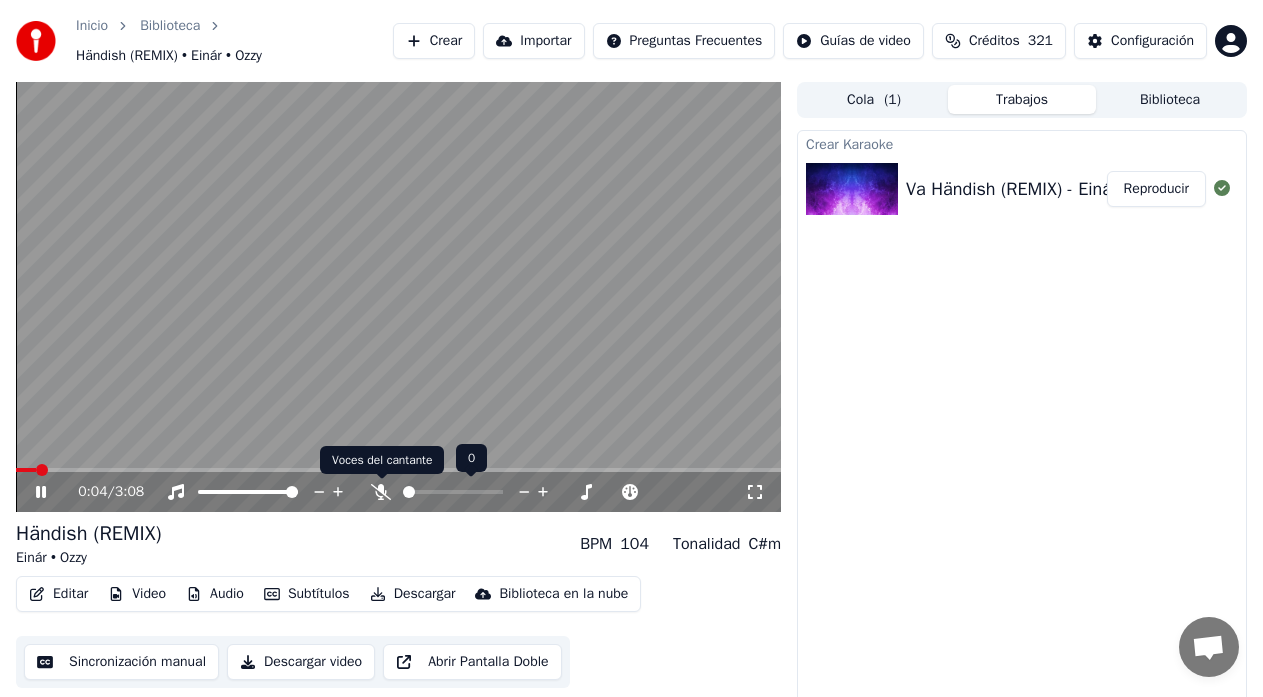 click 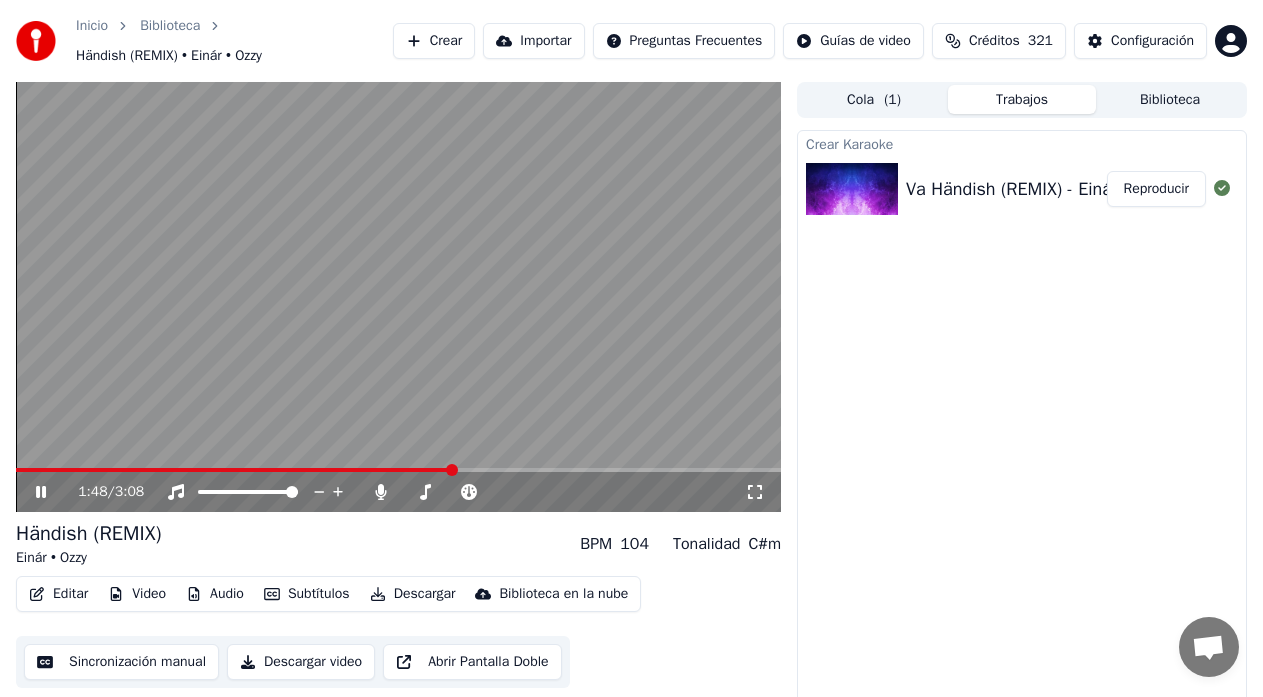 click at bounding box center [234, 470] 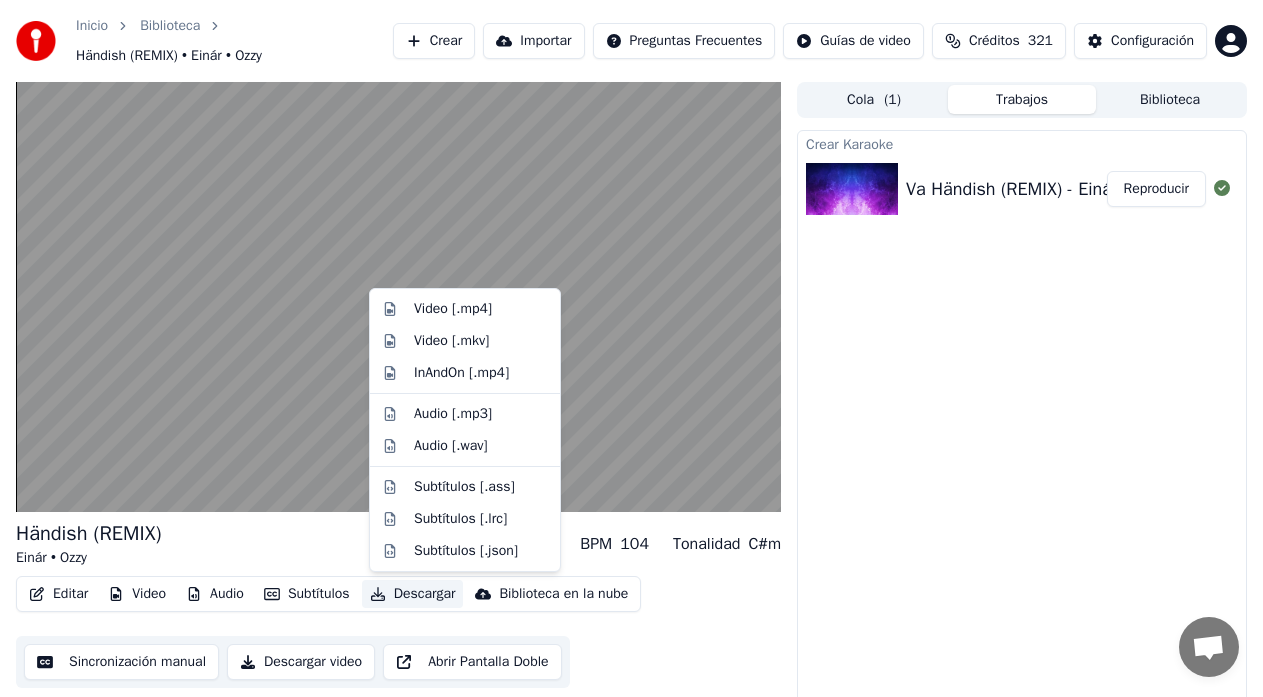 click on "Descargar" at bounding box center [413, 594] 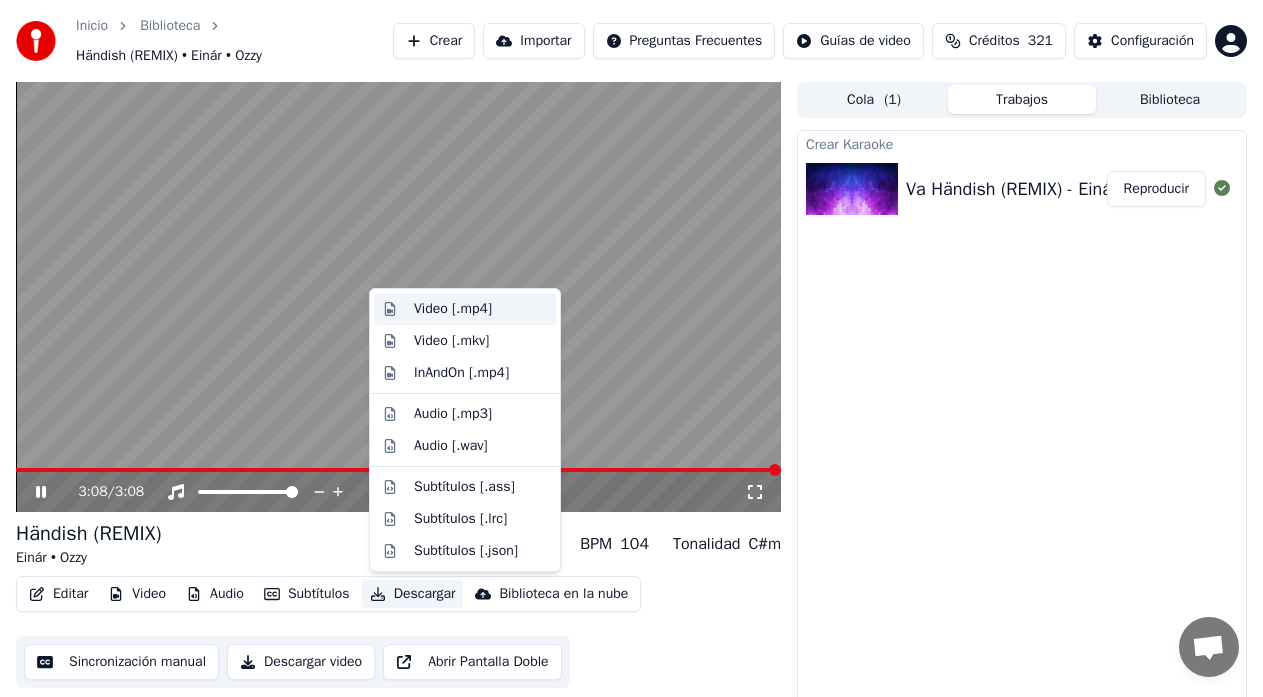 click on "Video [.mp4]" at bounding box center [453, 309] 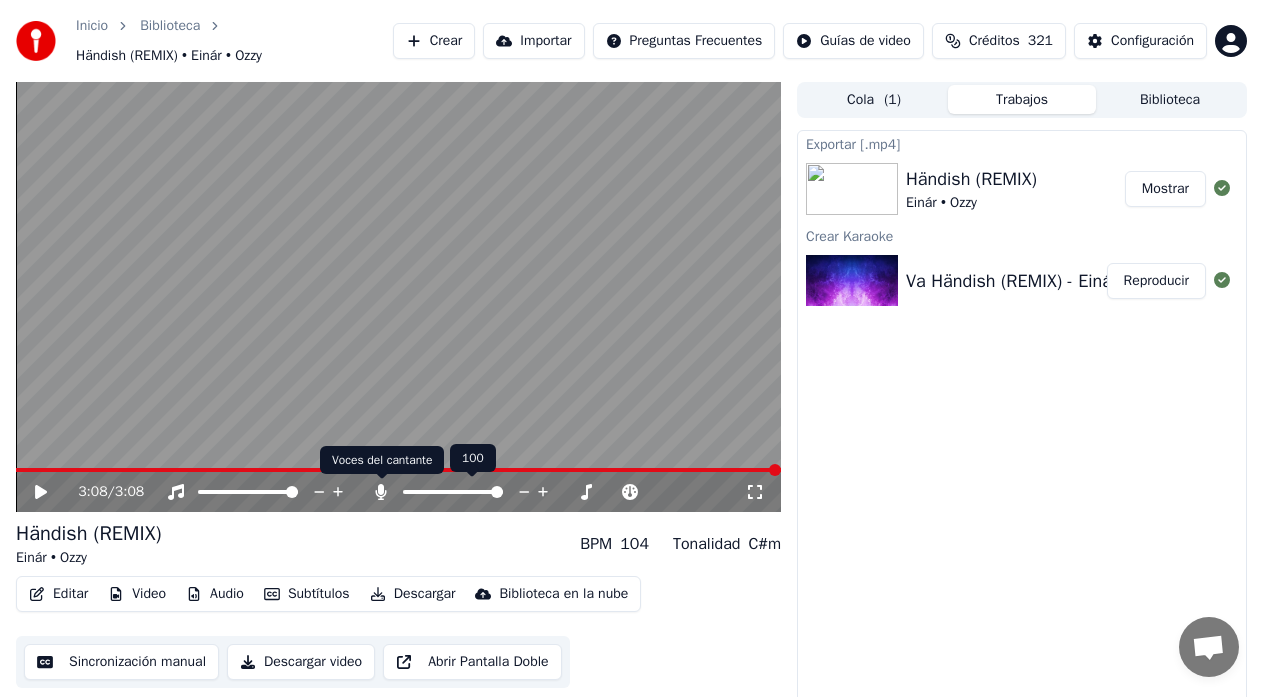 click 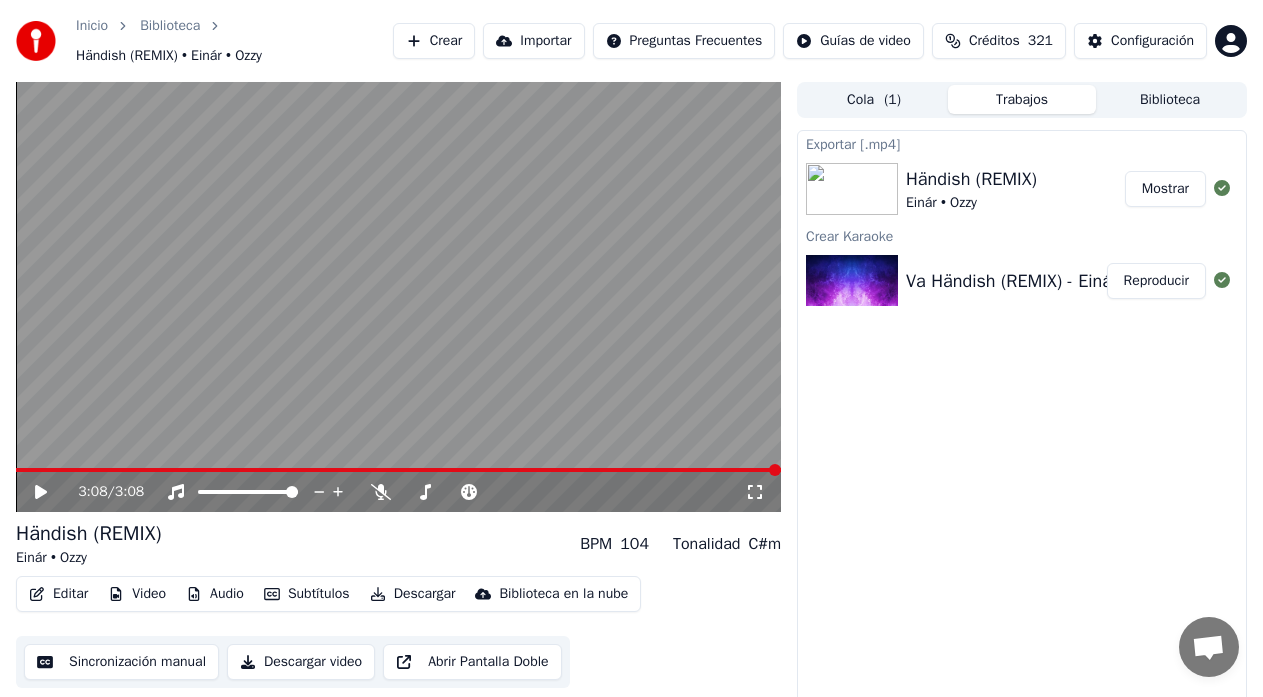 click on "Descargar" at bounding box center [413, 594] 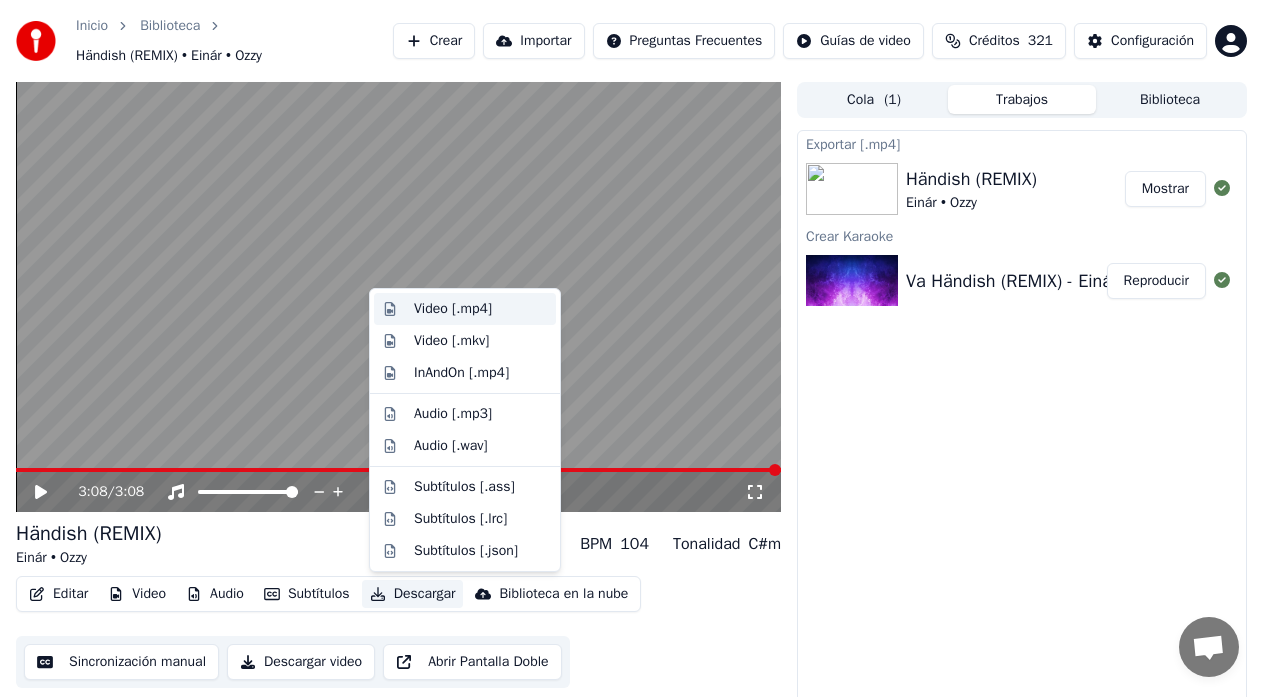 click on "Video [.mp4]" at bounding box center (453, 309) 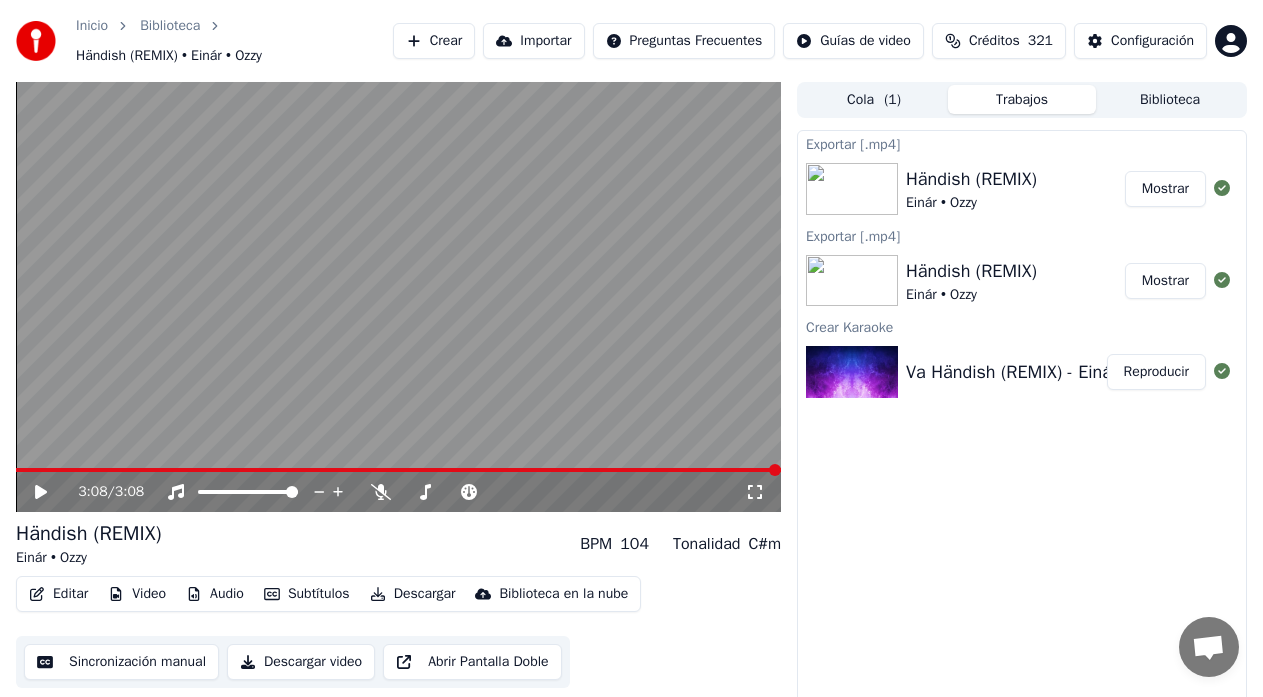 click 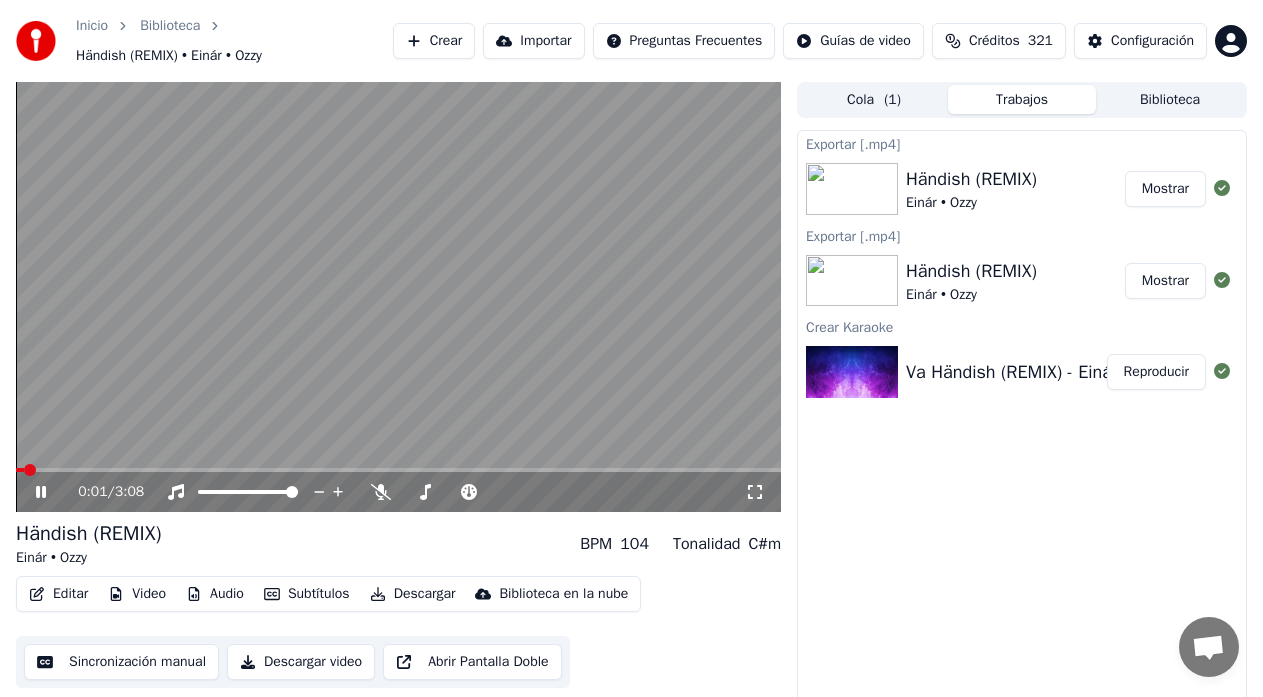 click 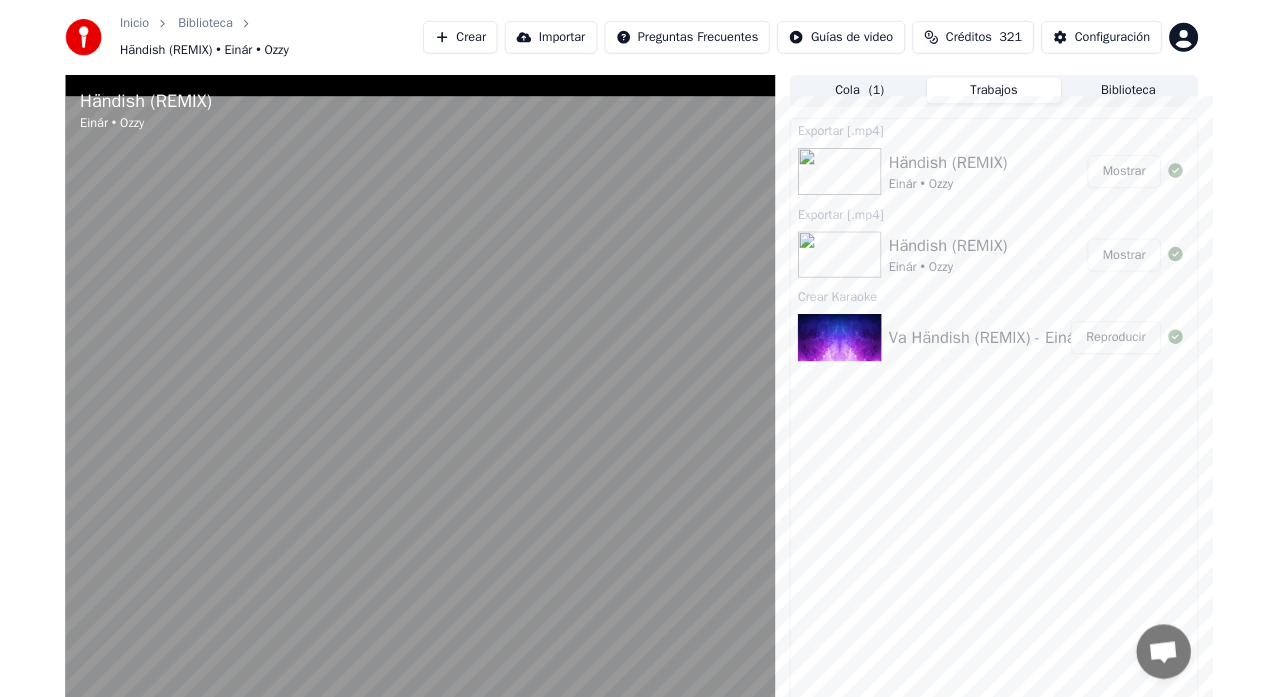 scroll, scrollTop: 230, scrollLeft: 0, axis: vertical 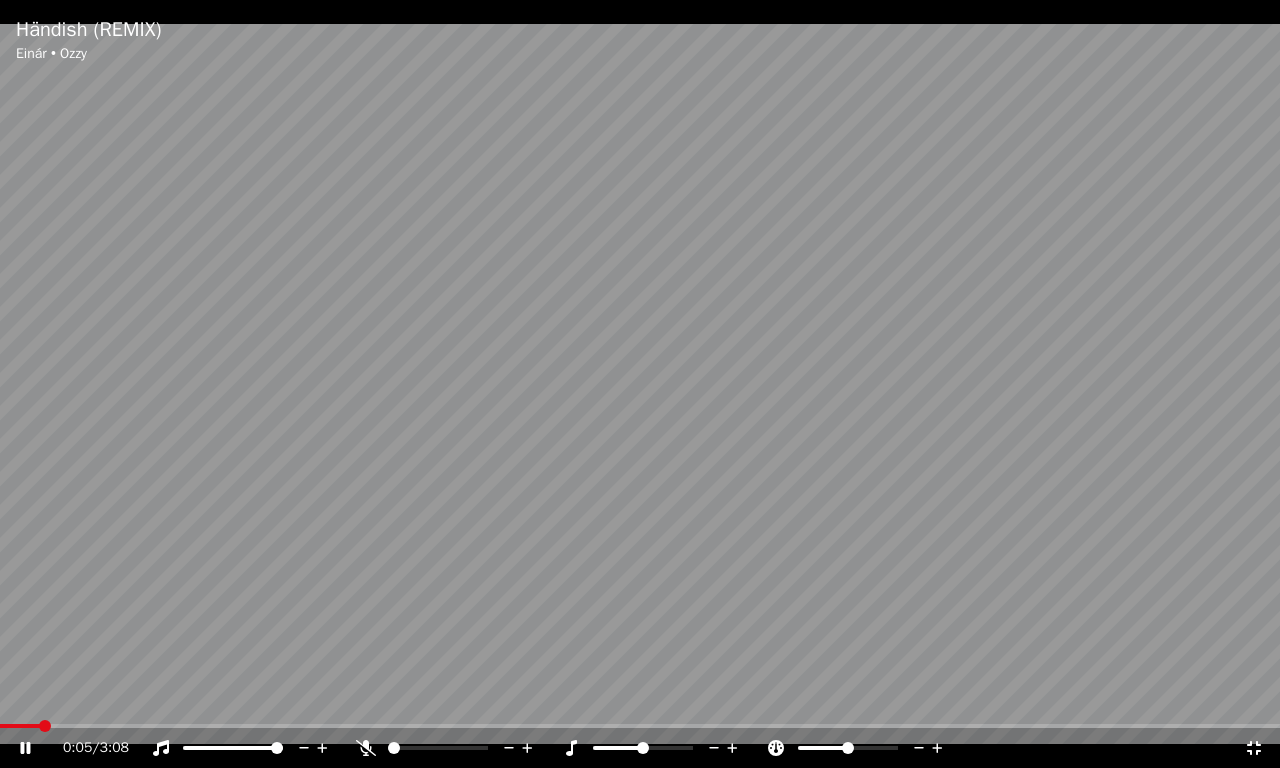click 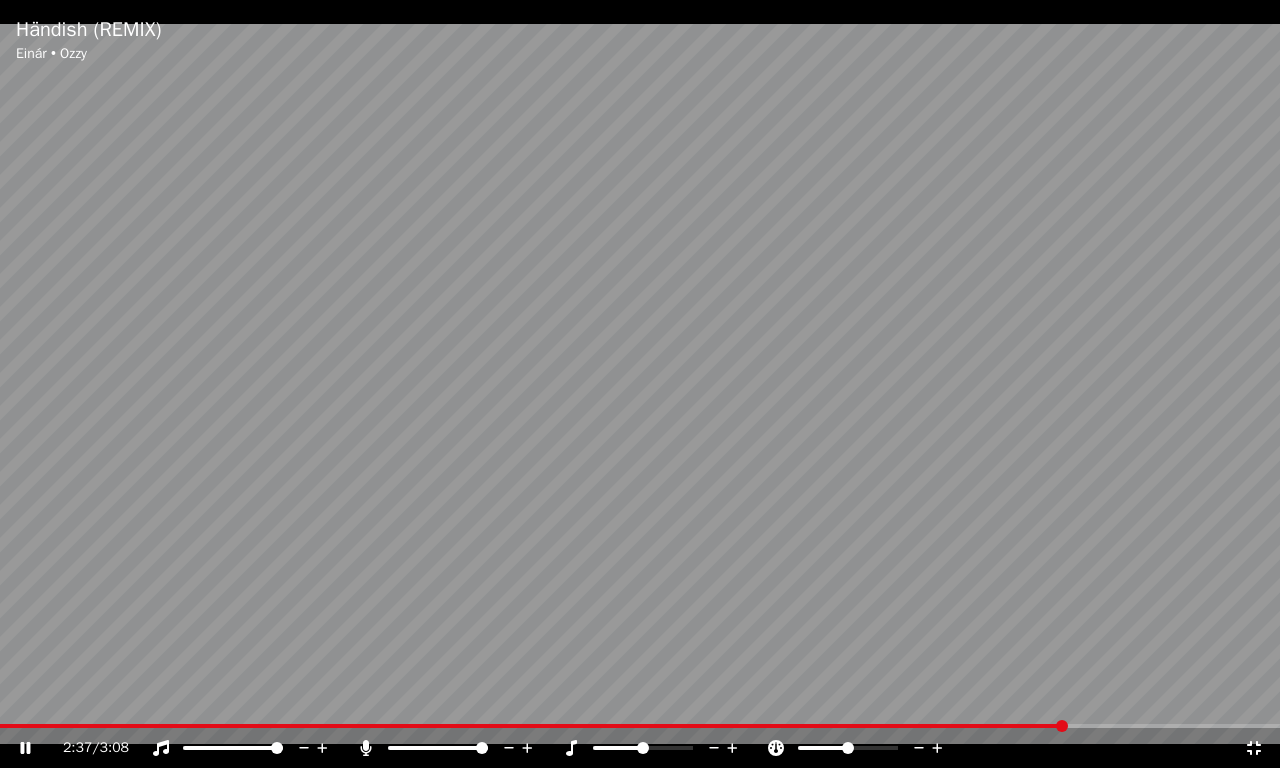 click 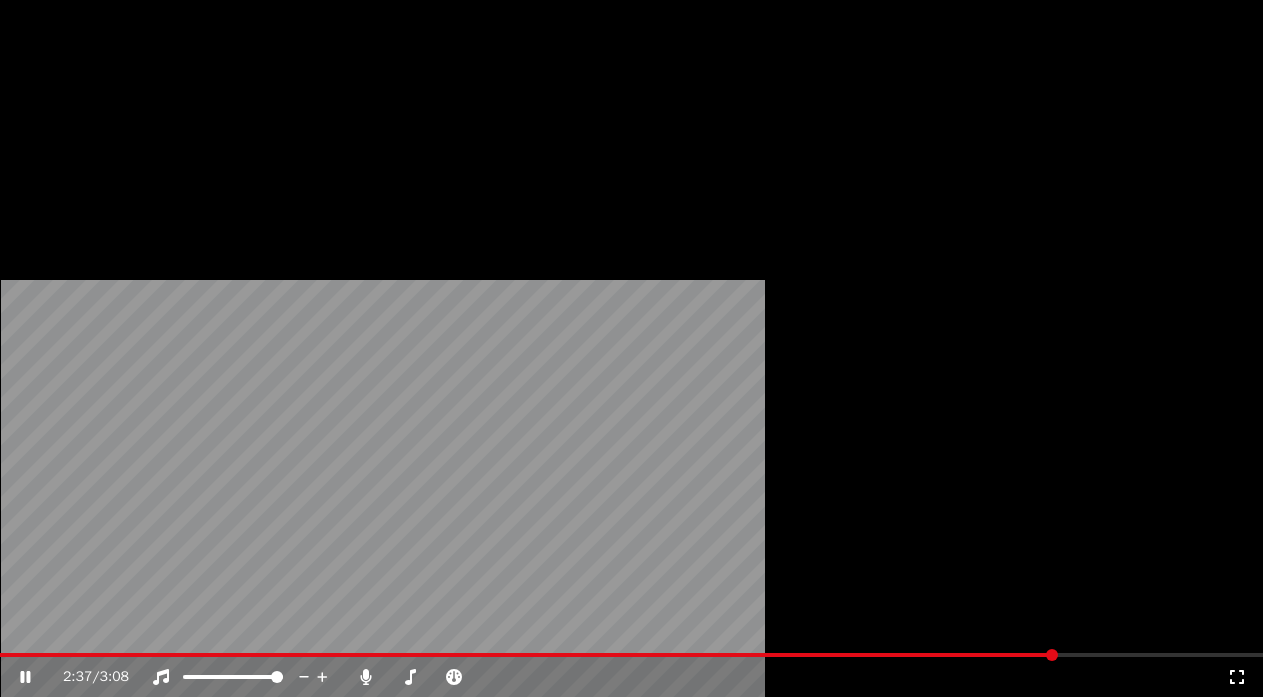 scroll, scrollTop: 248, scrollLeft: 0, axis: vertical 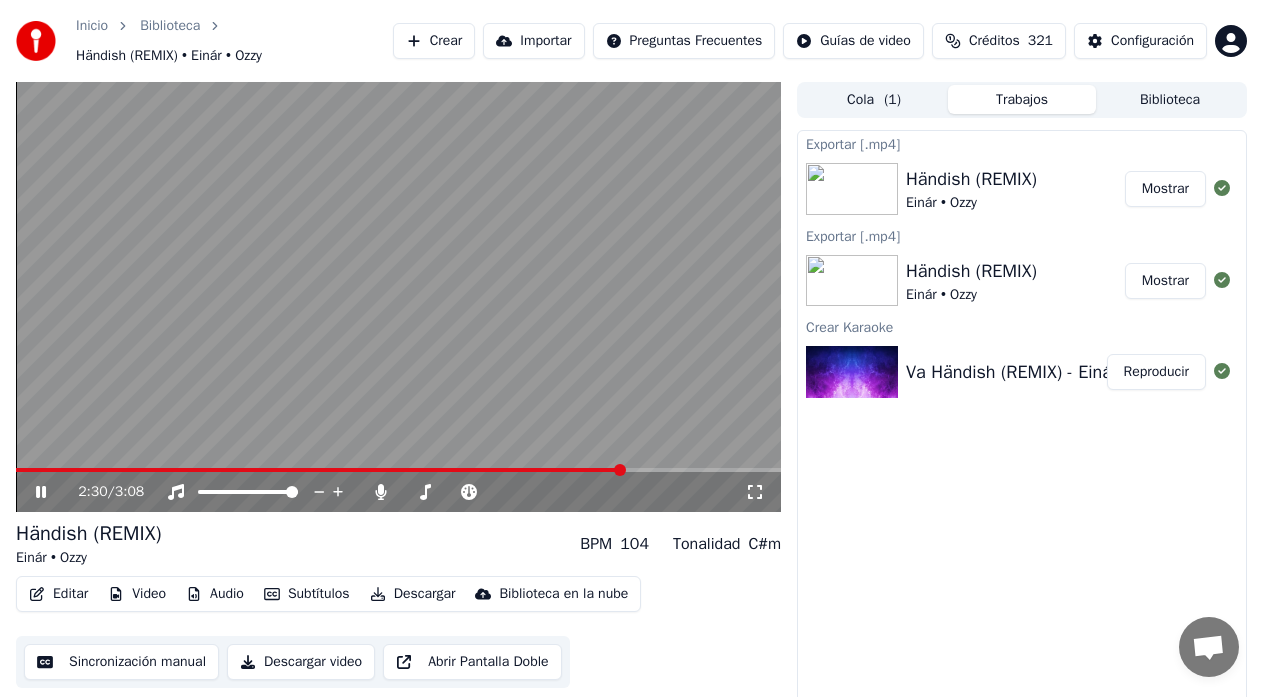 click at bounding box center (620, 470) 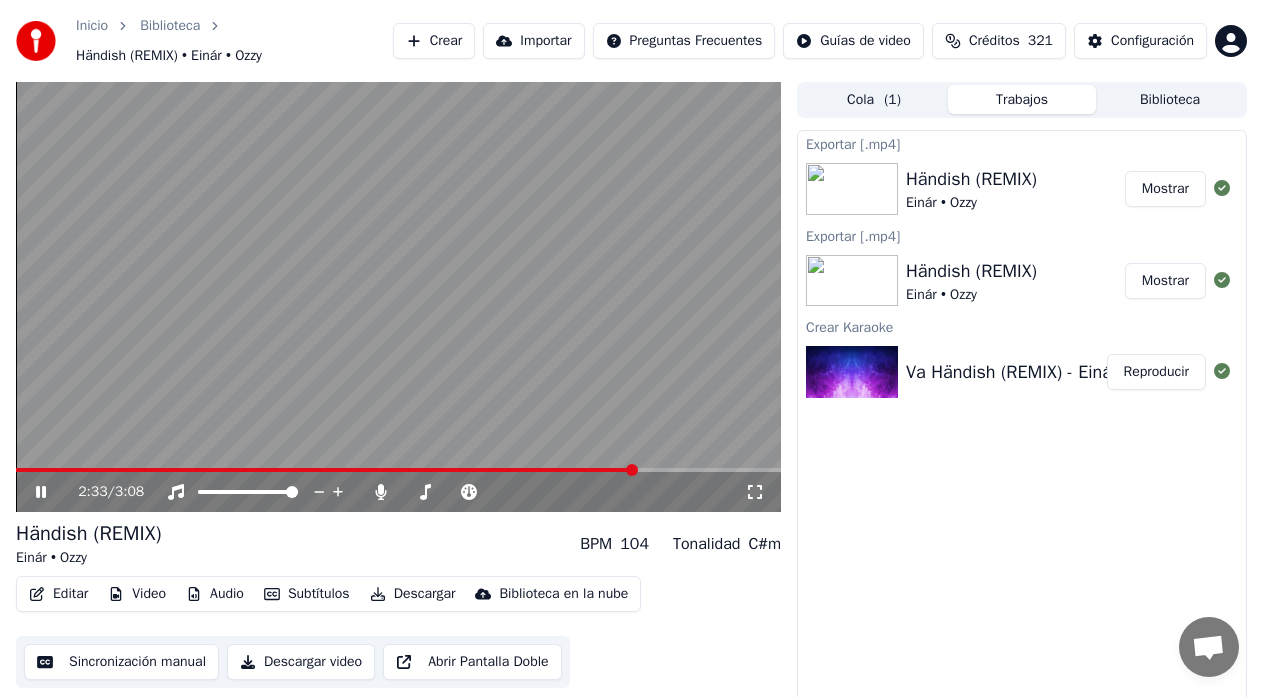 click at bounding box center (325, 470) 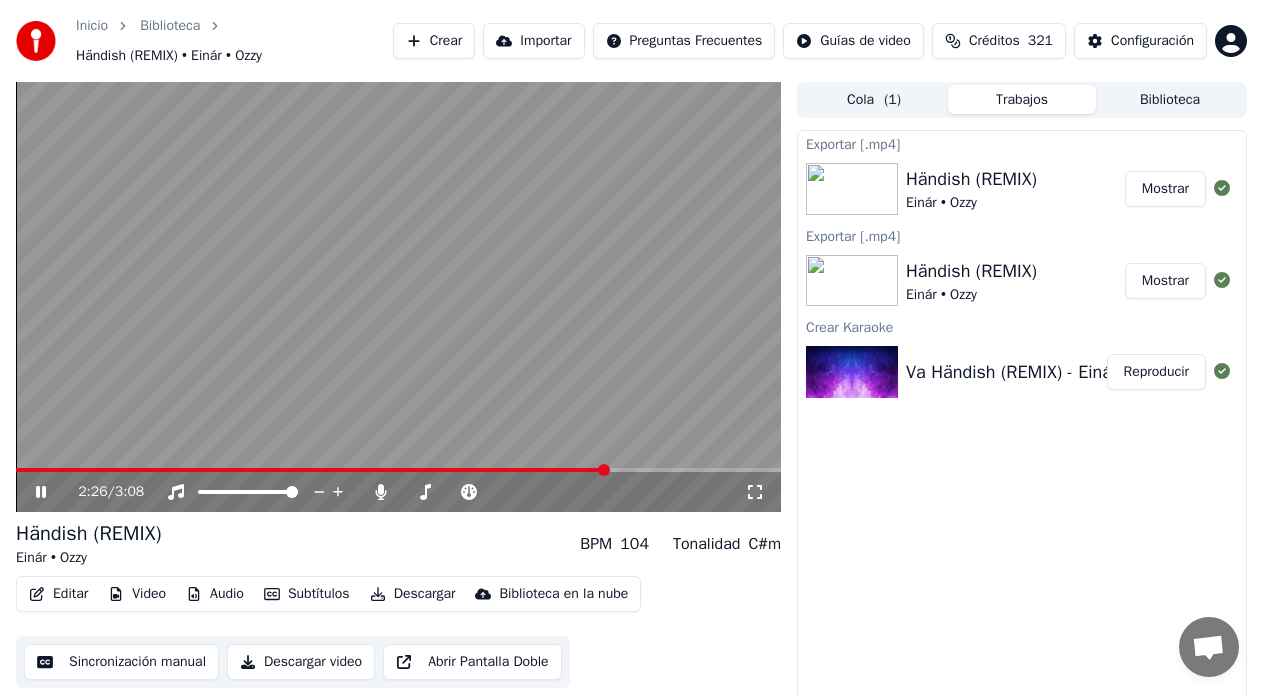 click at bounding box center [311, 470] 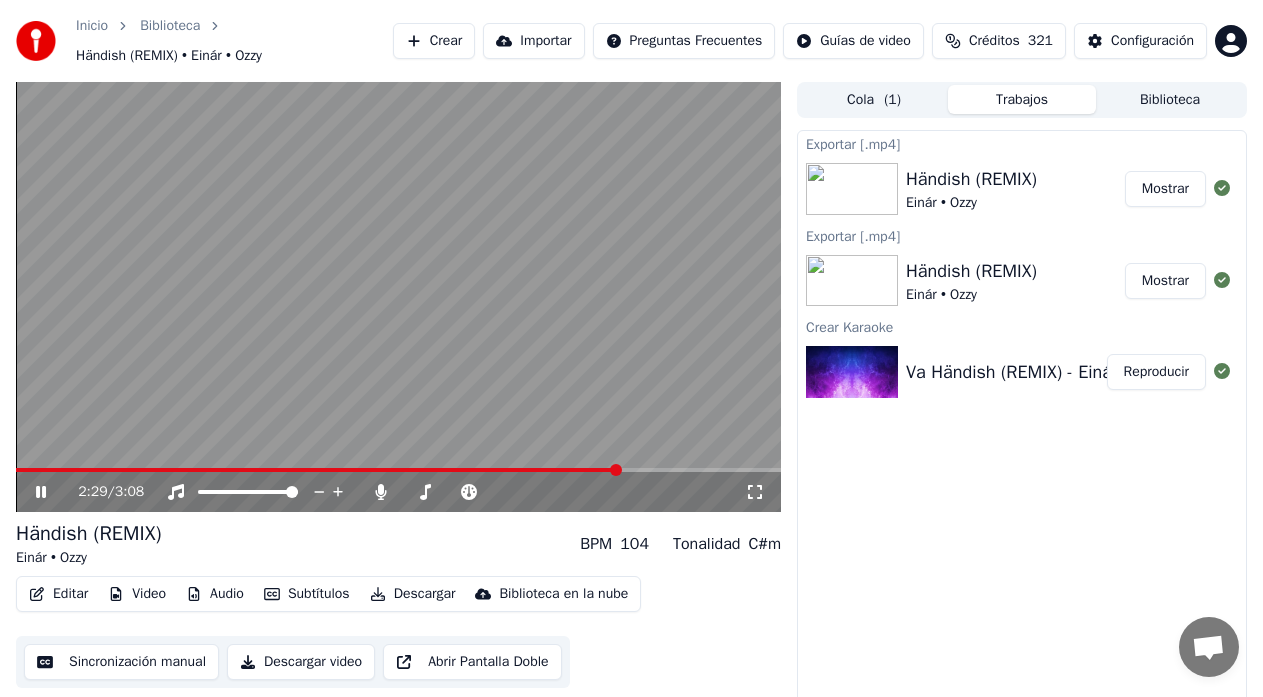 click at bounding box center [398, 297] 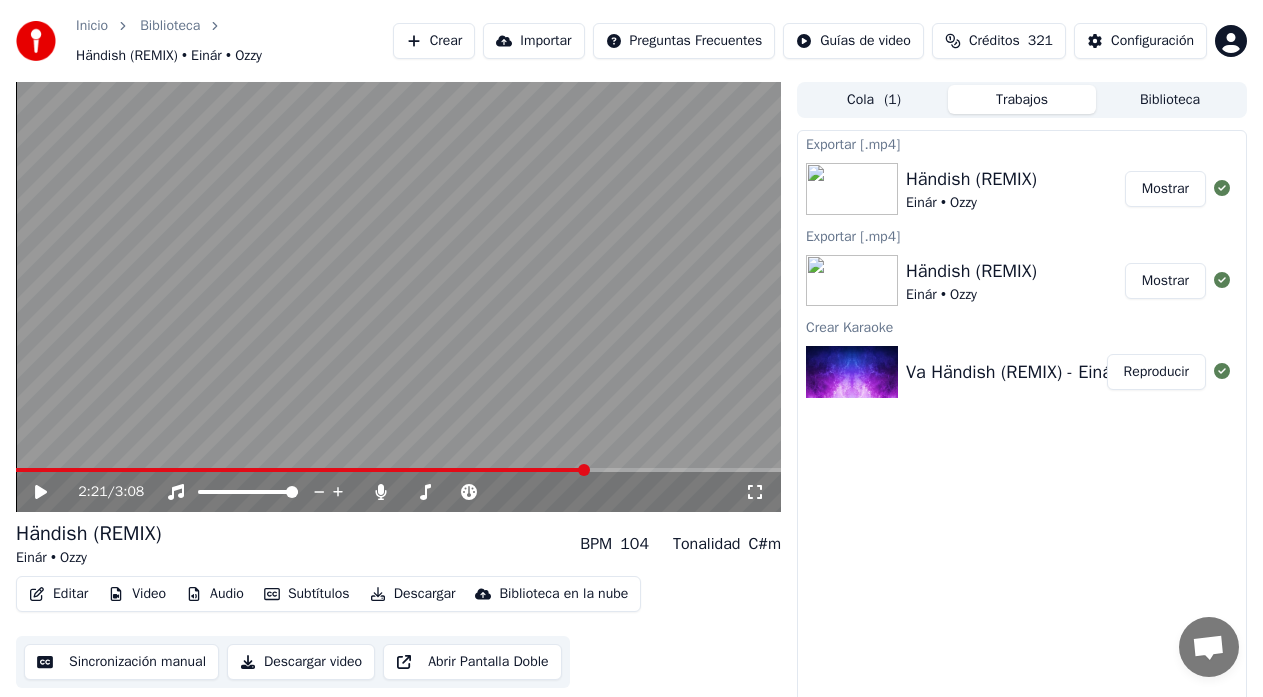 click at bounding box center [584, 470] 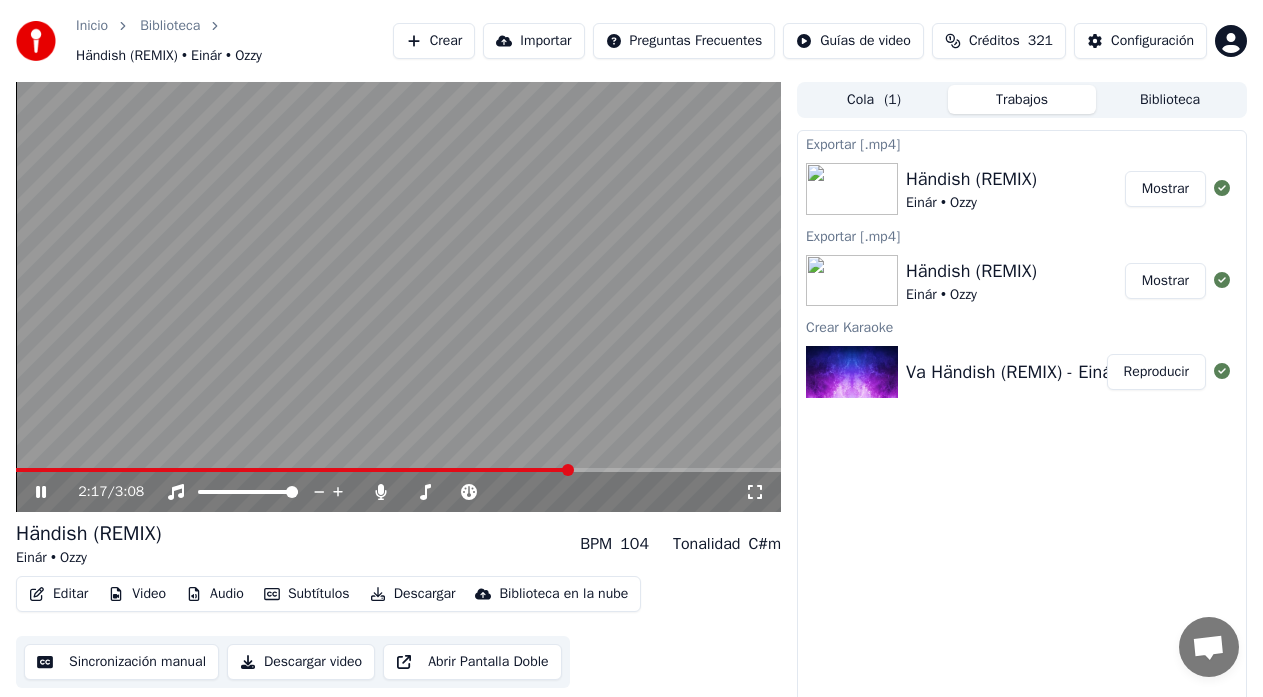 click at bounding box center [568, 470] 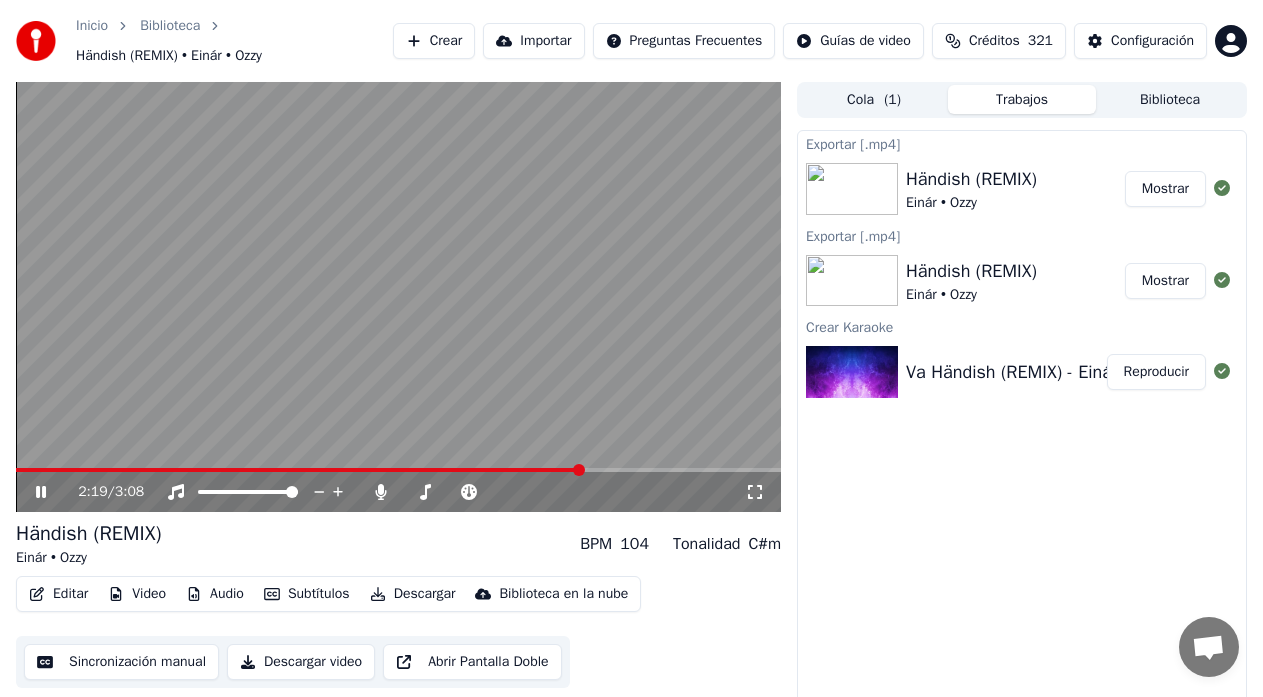 click 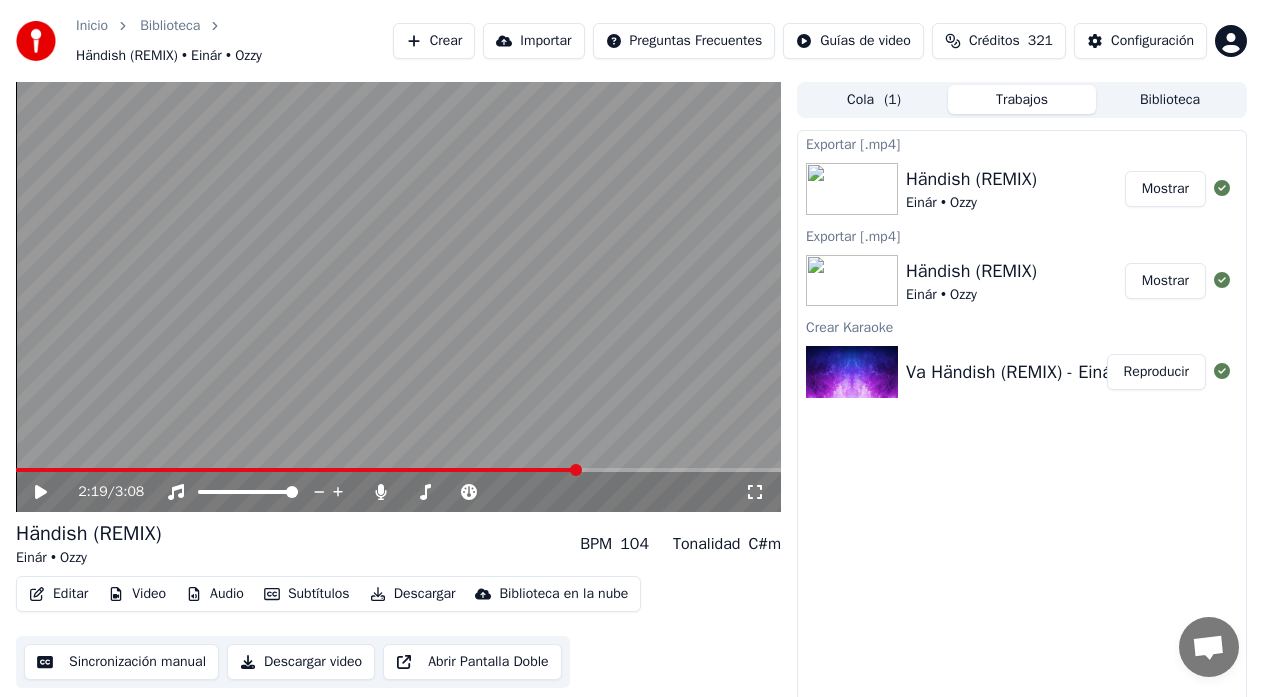 click at bounding box center (576, 470) 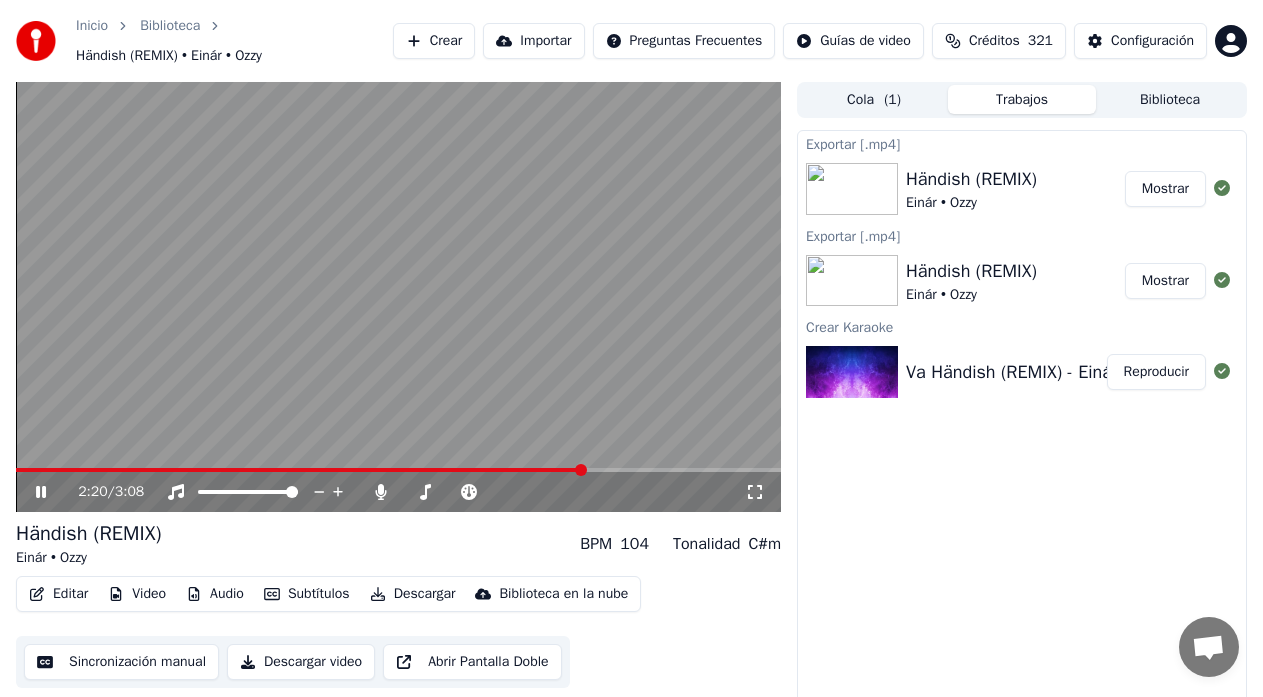 click 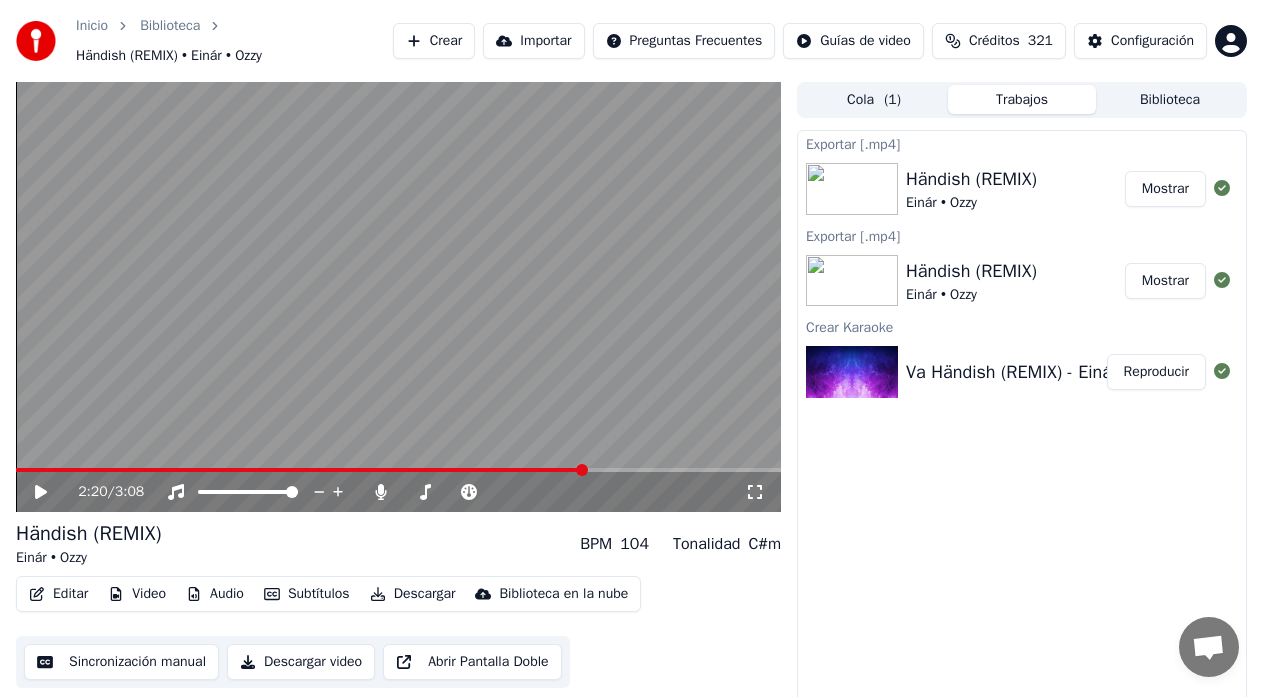 click on "Sincronización manual" at bounding box center (121, 662) 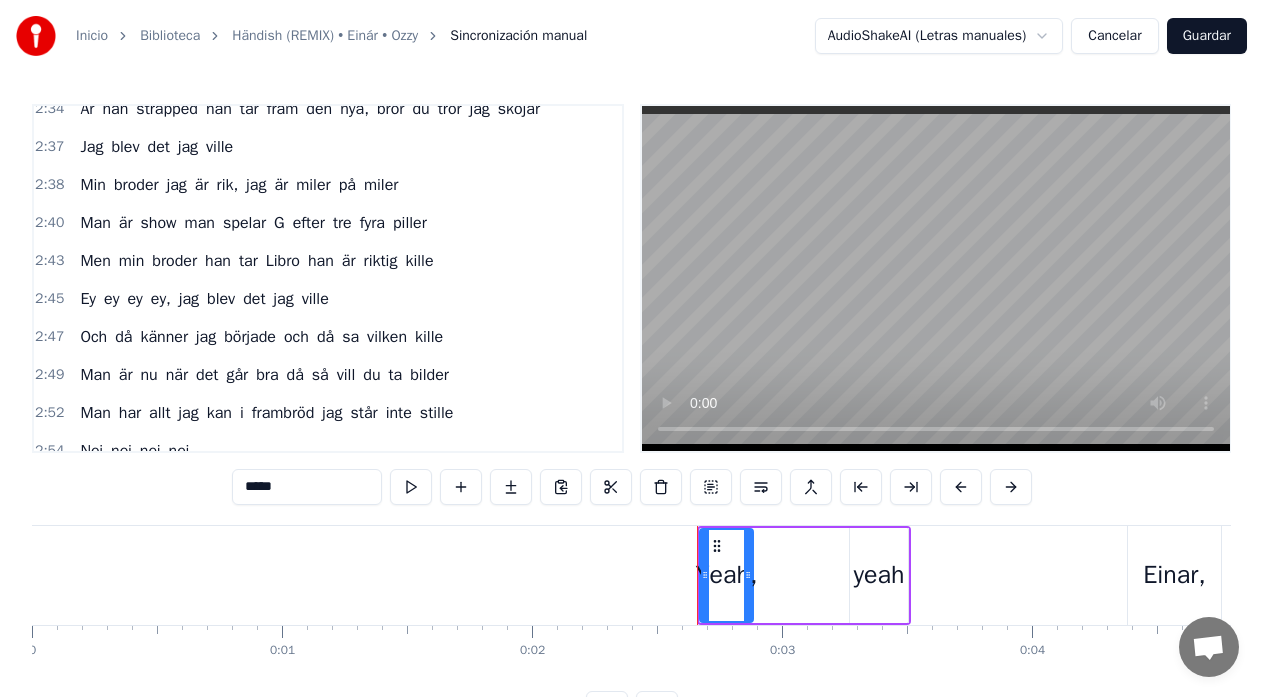 scroll, scrollTop: 2619, scrollLeft: 0, axis: vertical 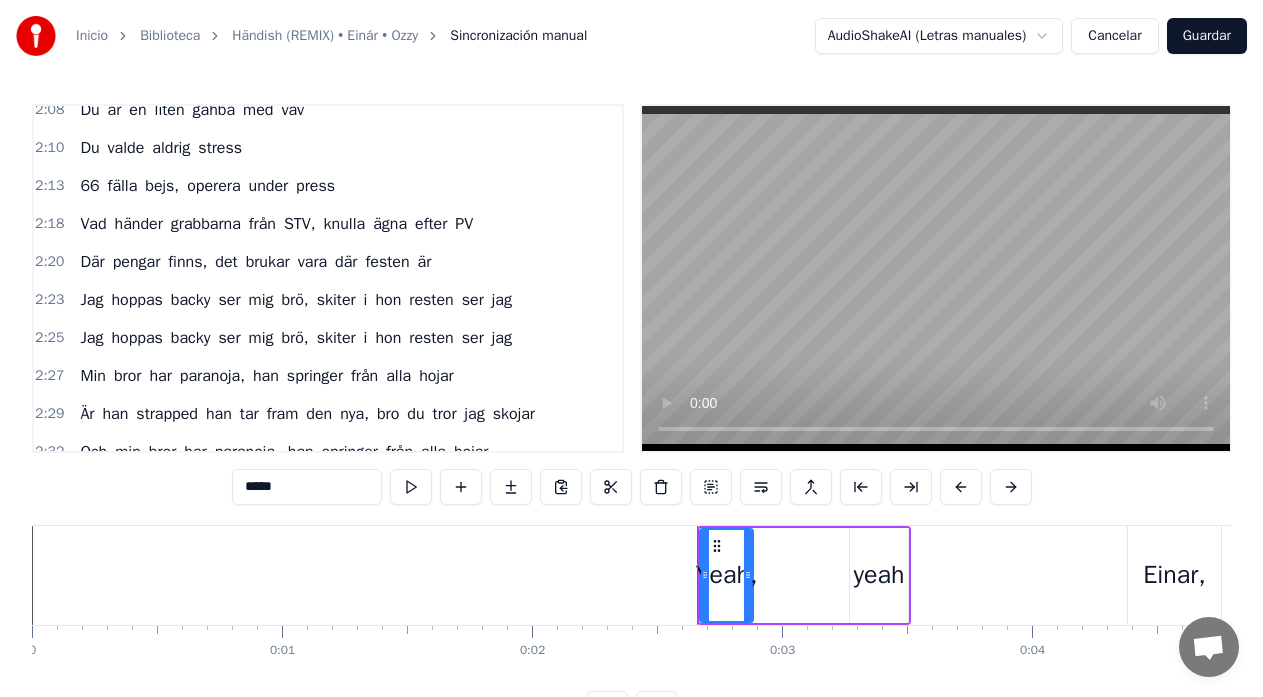 click on "ägna" at bounding box center [390, 224] 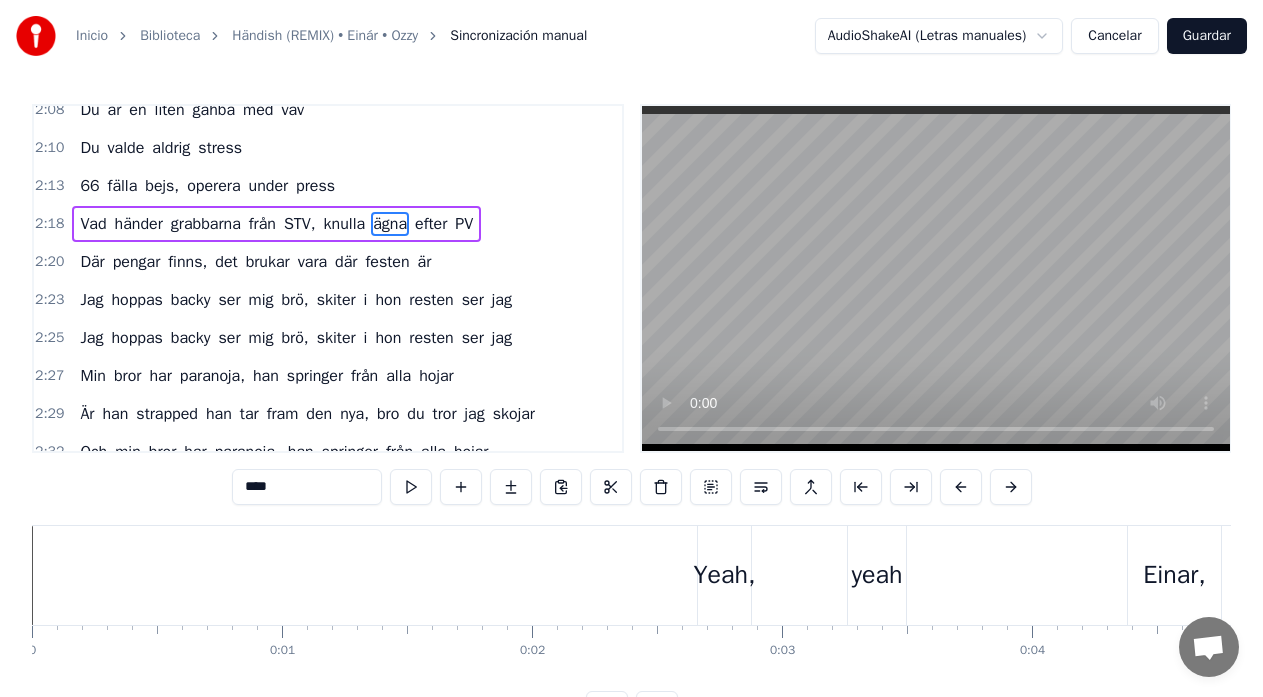 scroll, scrollTop: 2164, scrollLeft: 0, axis: vertical 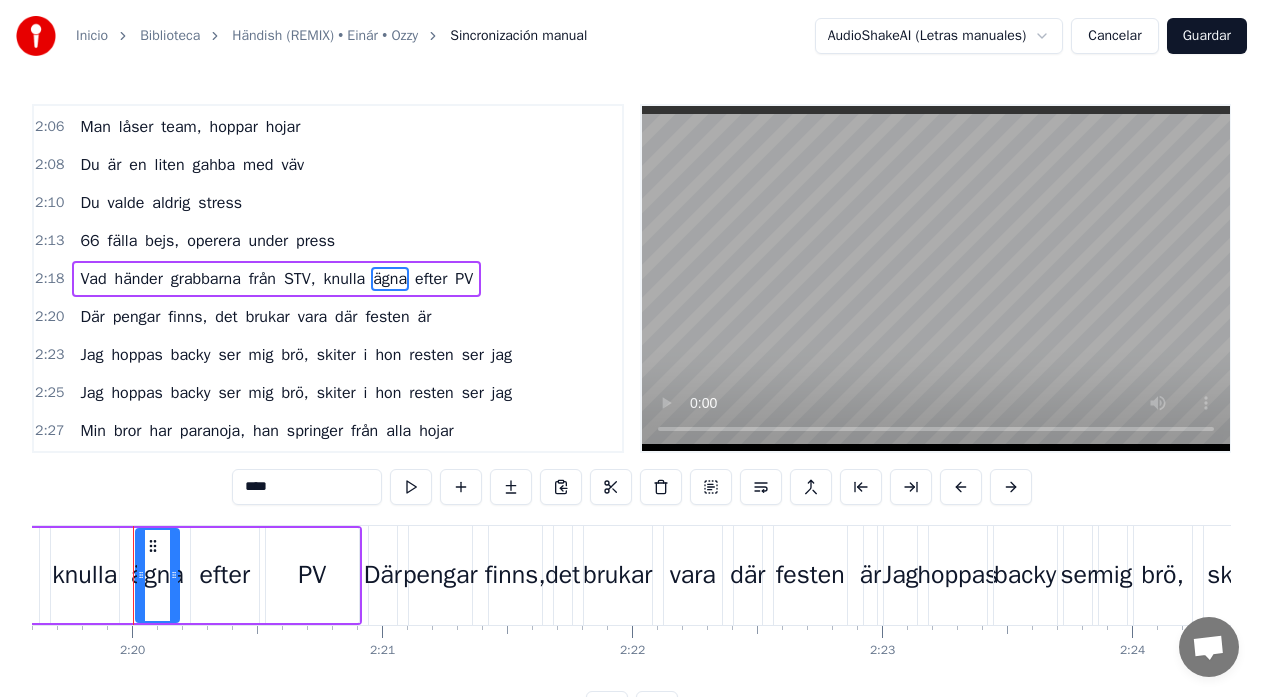 click on "ägna" at bounding box center [390, 279] 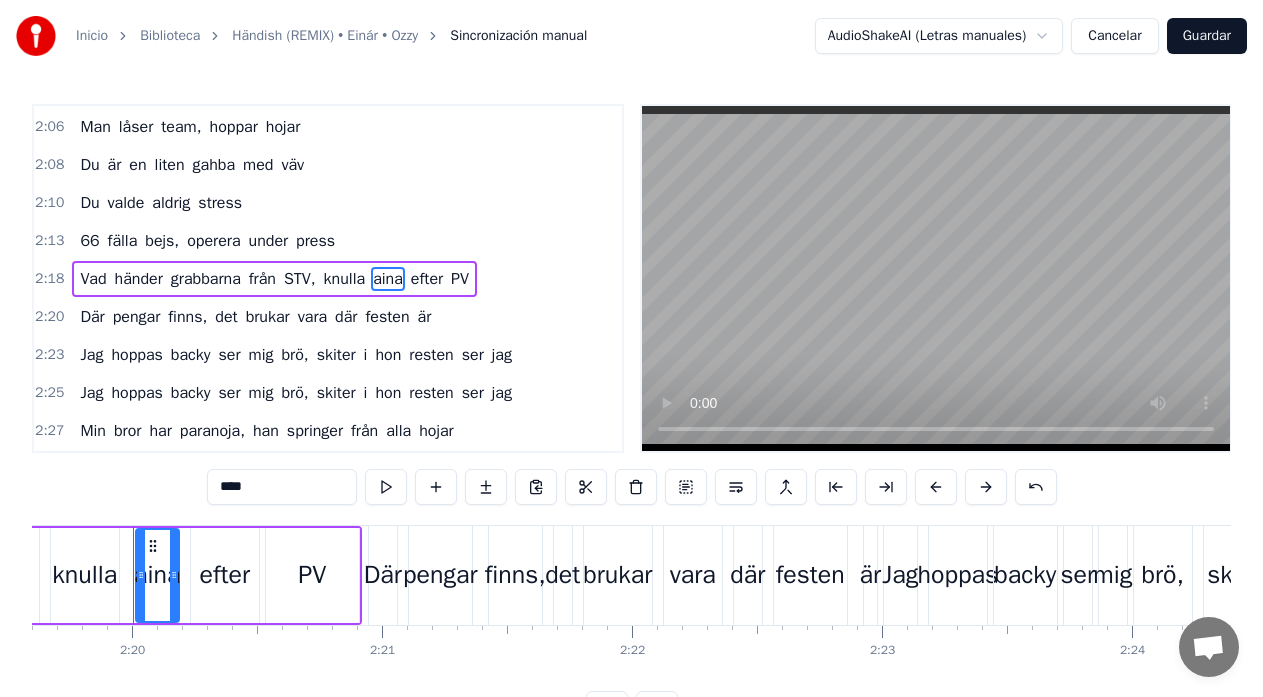 type on "****" 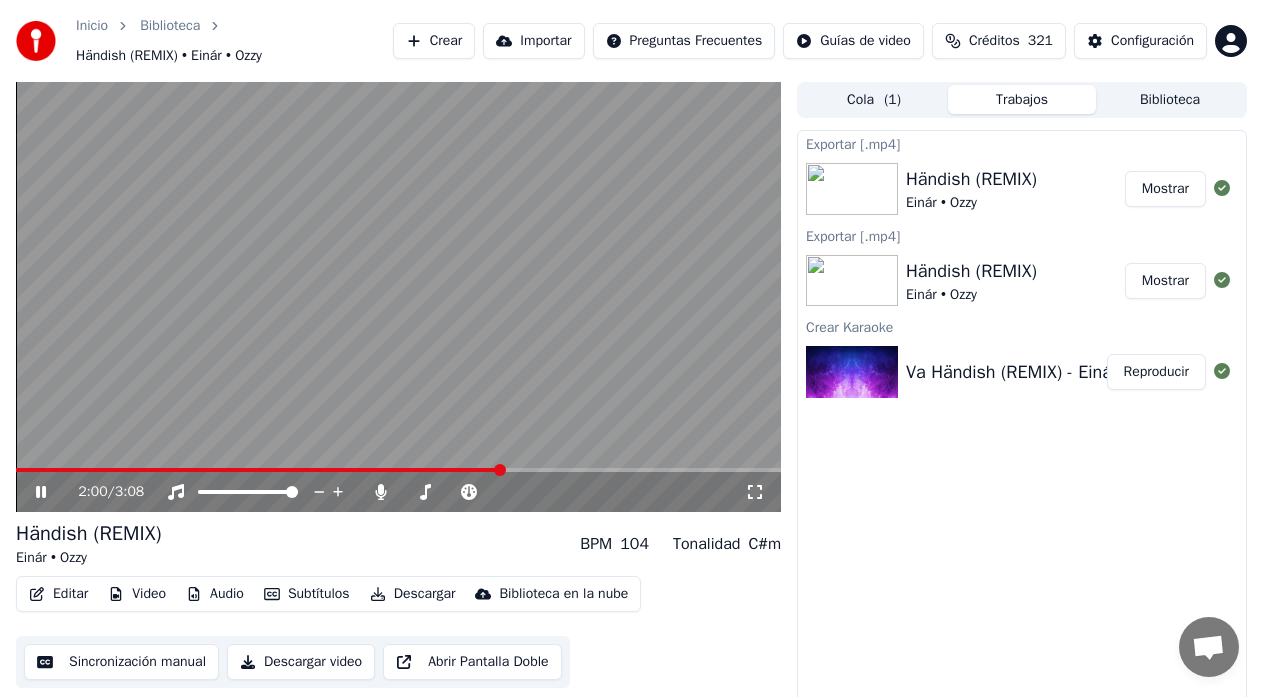click at bounding box center (398, 470) 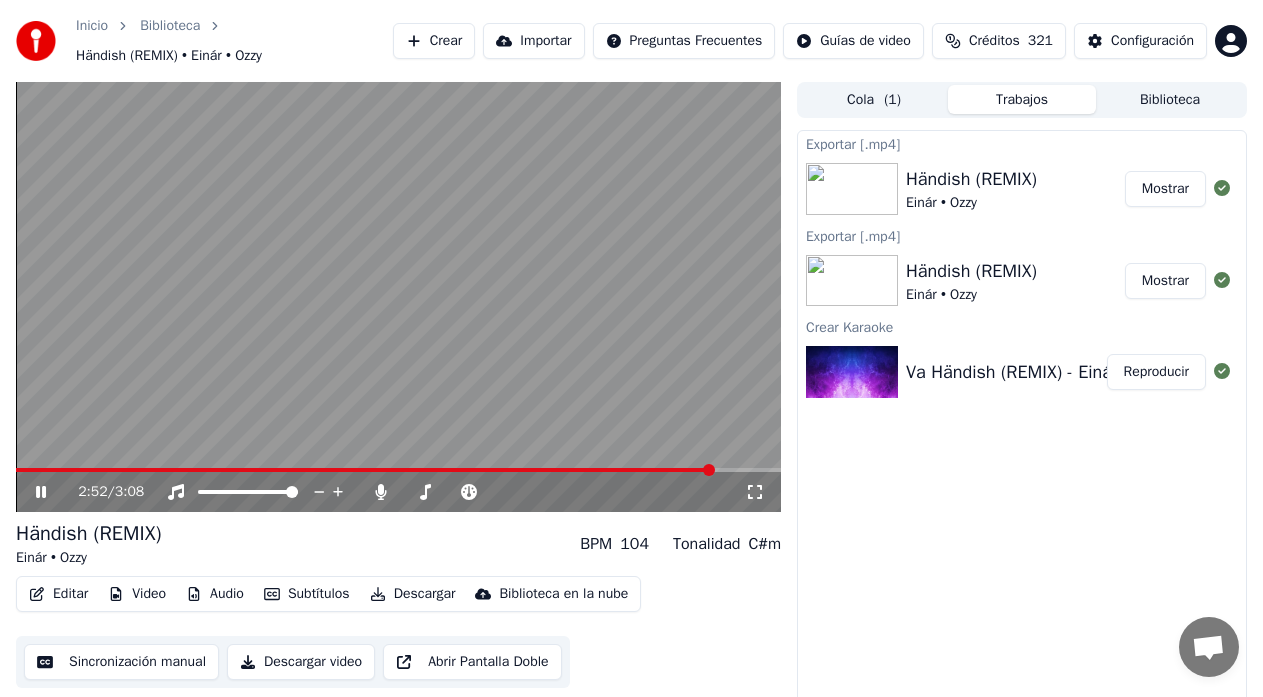 click 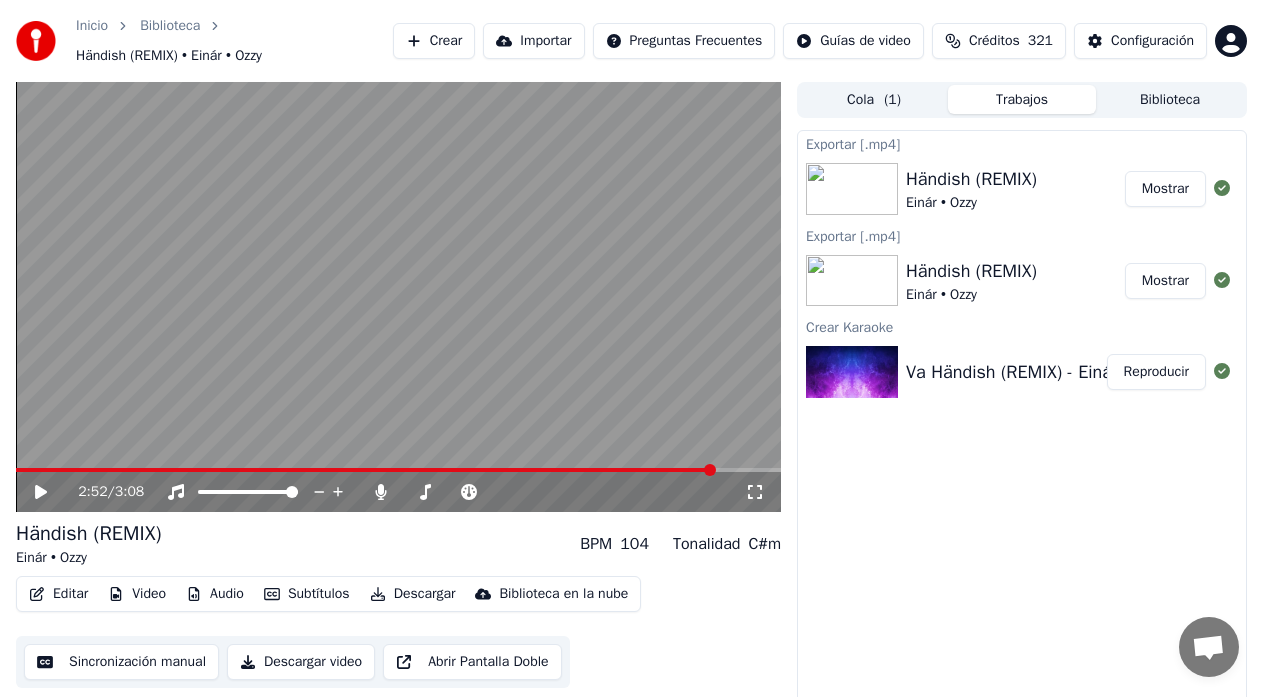 click at bounding box center (365, 470) 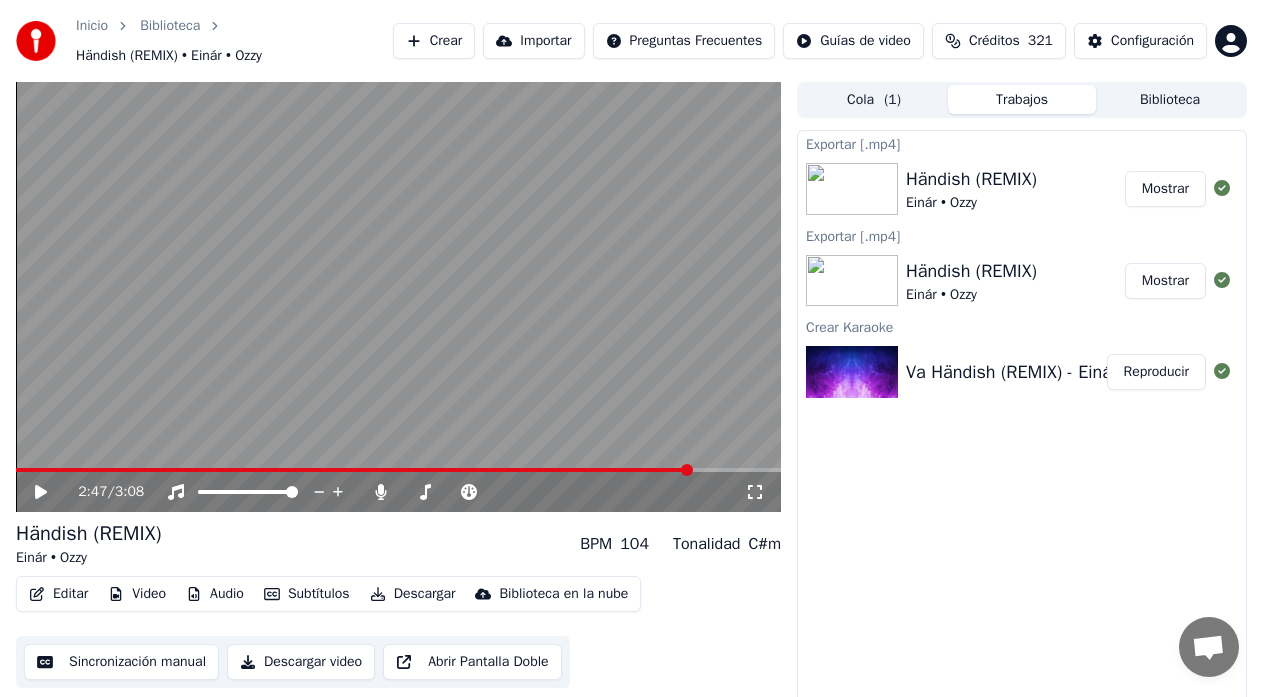 click 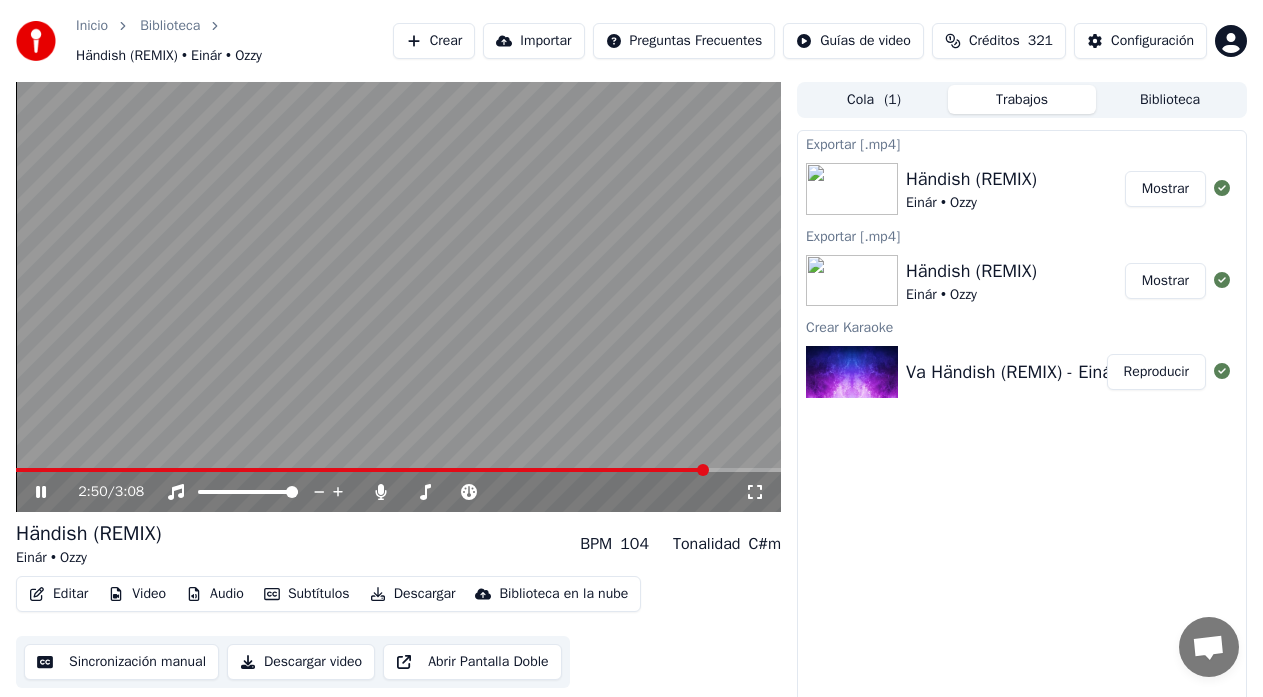 click 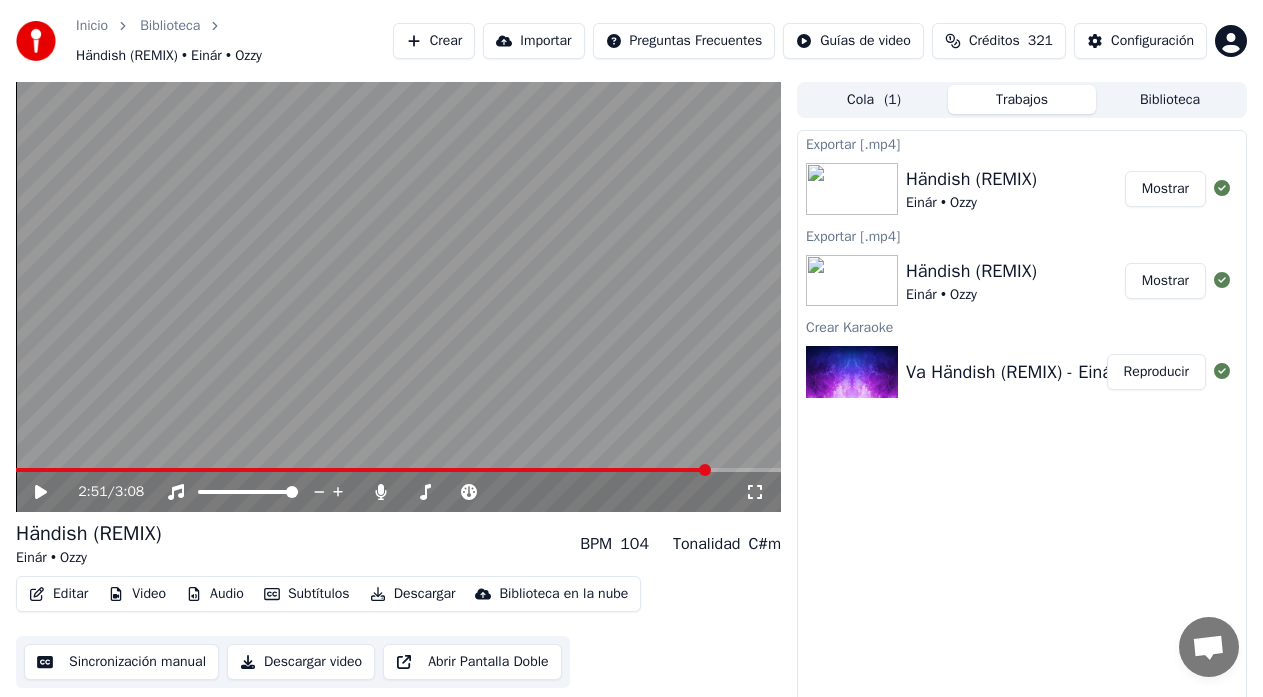 click at bounding box center [362, 470] 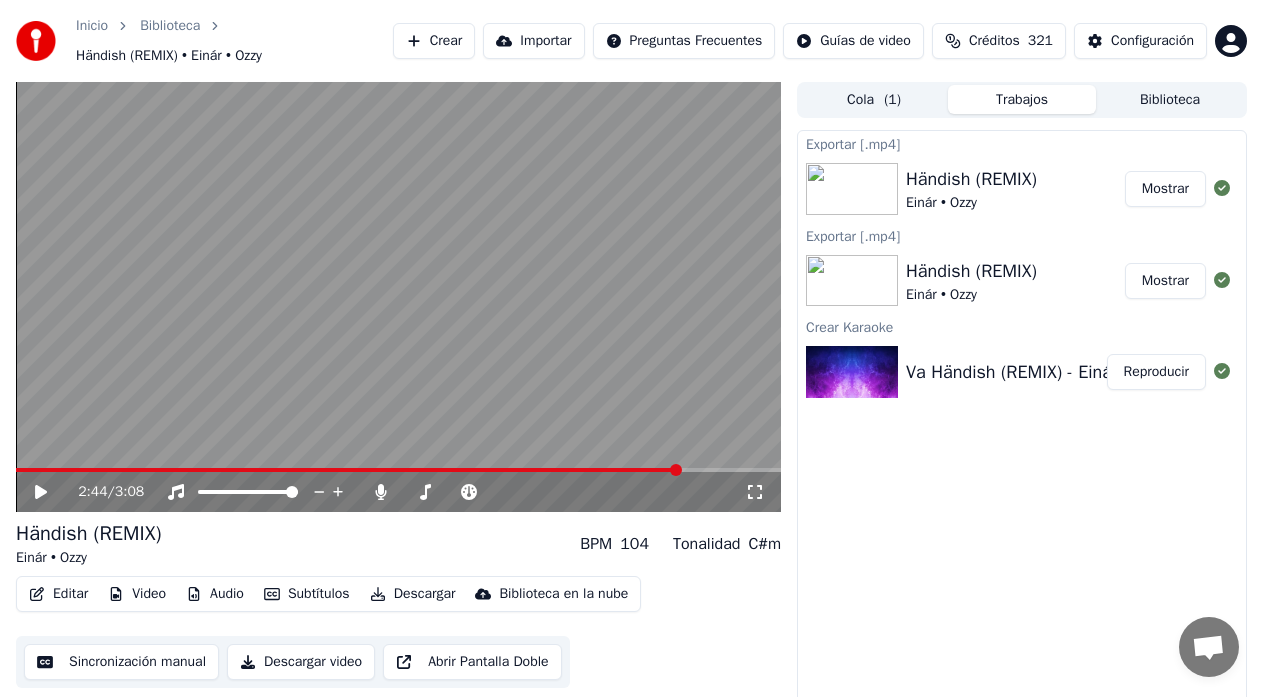 click at bounding box center [348, 470] 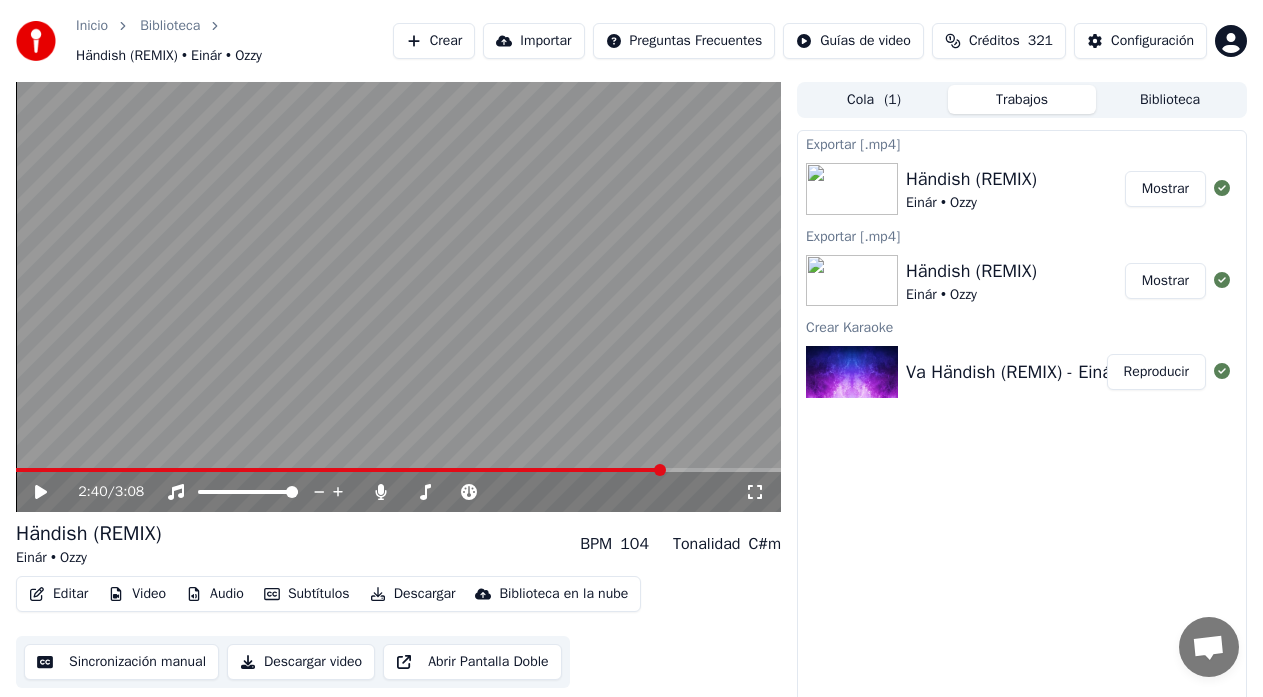 click at bounding box center (660, 470) 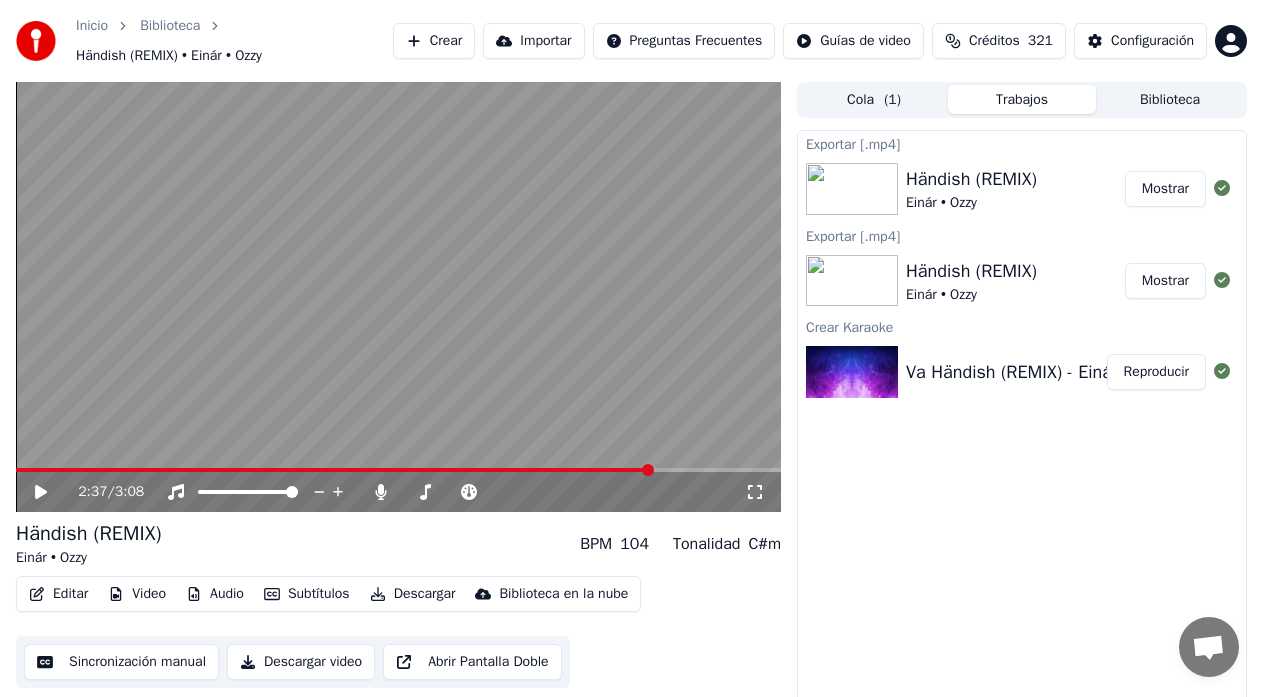 click at bounding box center [648, 470] 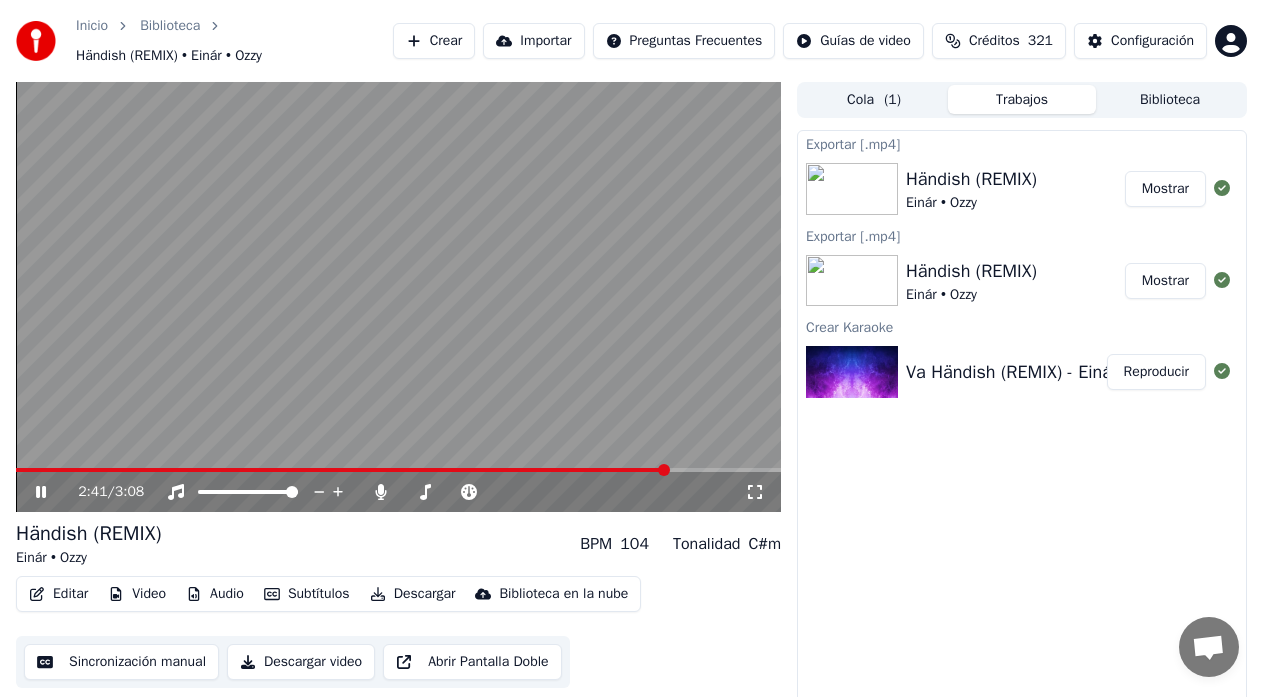 click 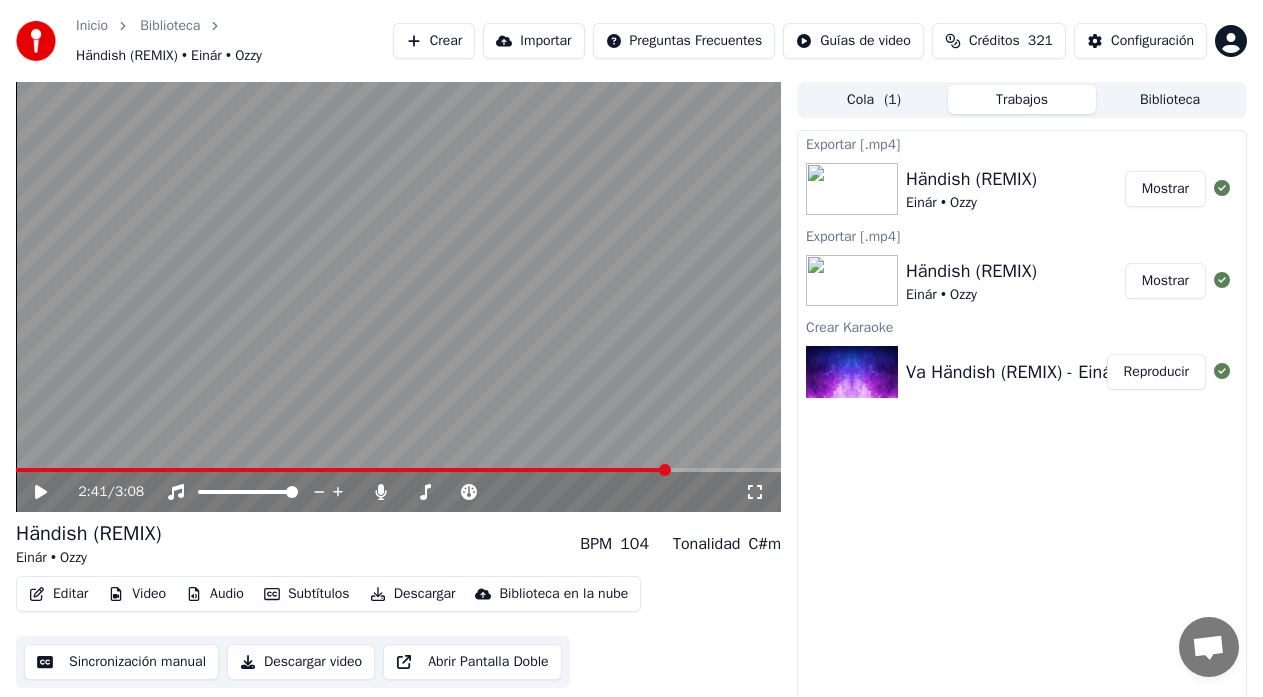 click at bounding box center [665, 470] 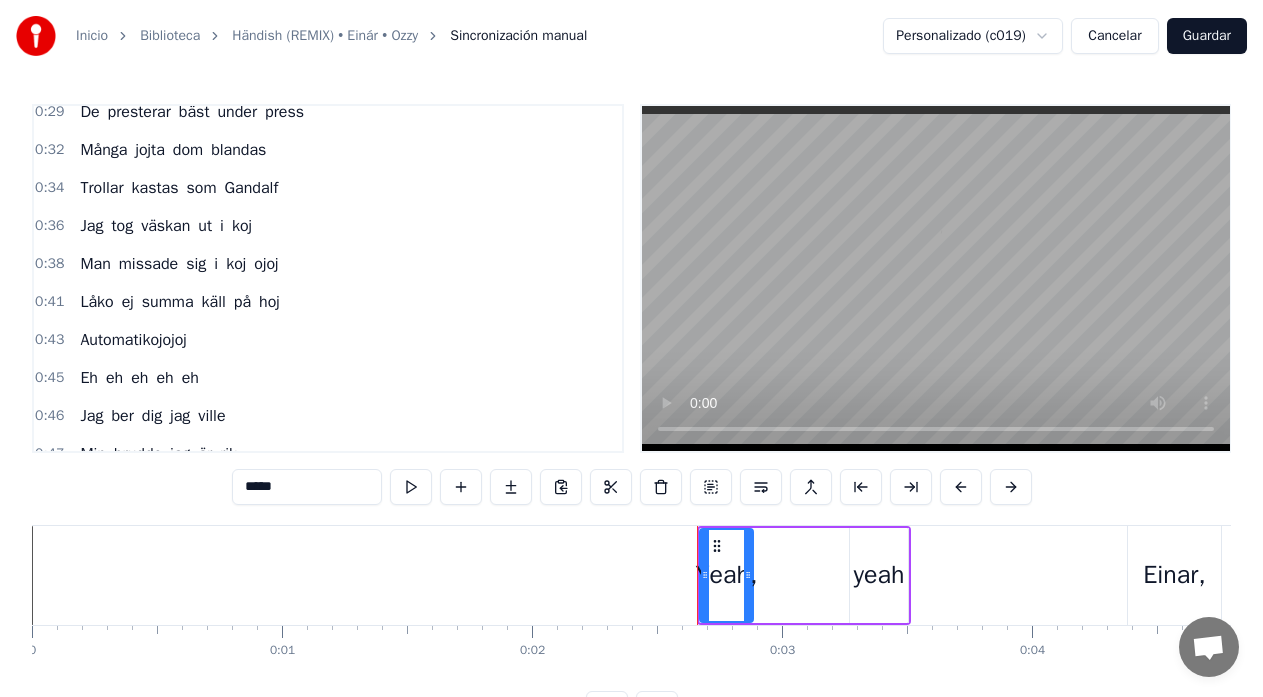 scroll, scrollTop: 667, scrollLeft: 0, axis: vertical 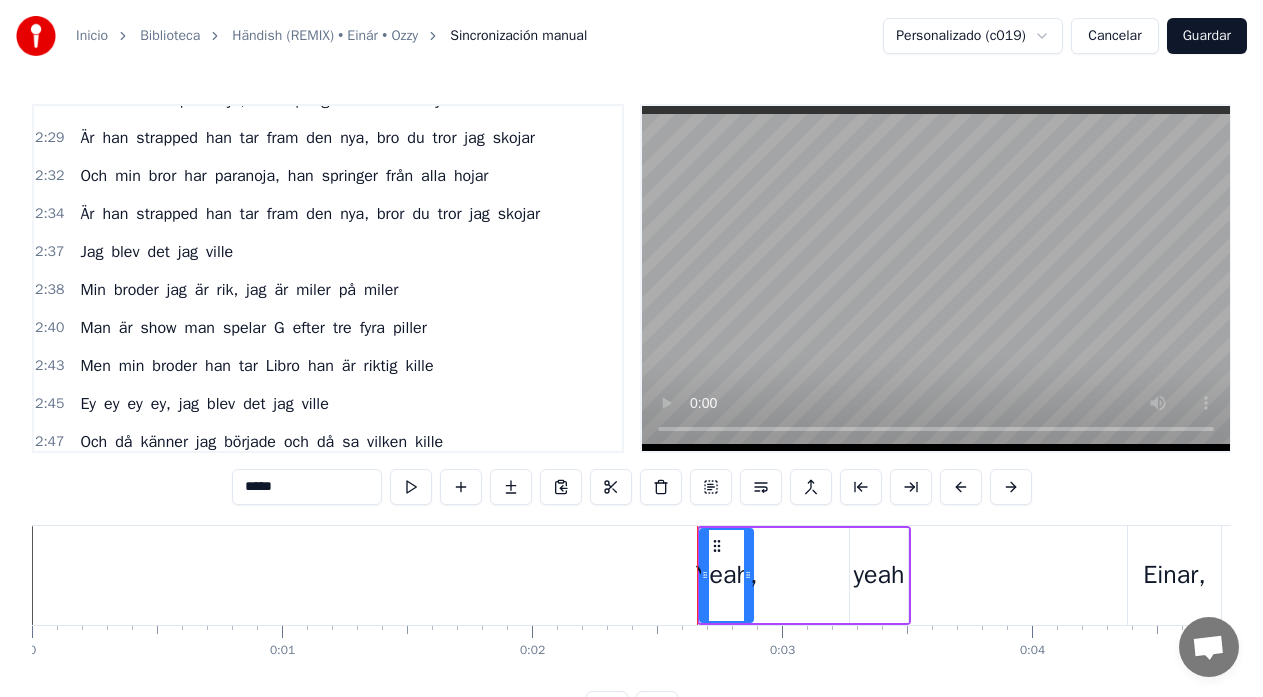click on "miler" at bounding box center [313, 290] 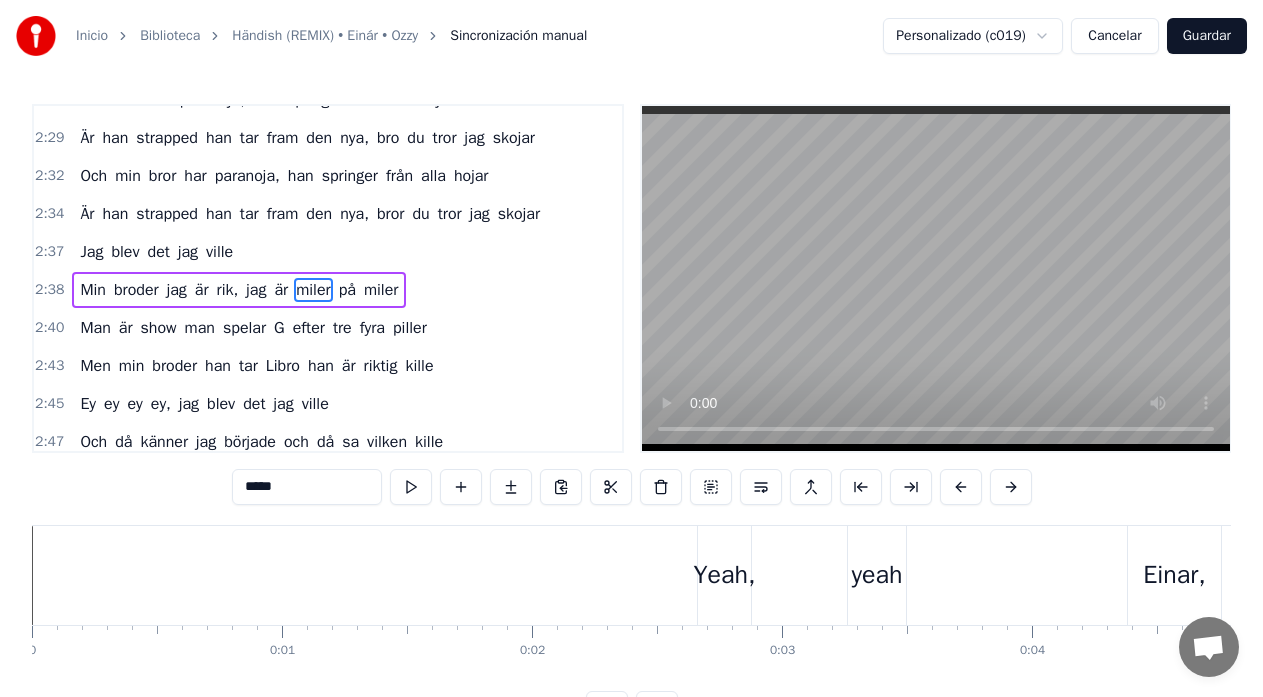 scroll, scrollTop: 2506, scrollLeft: 0, axis: vertical 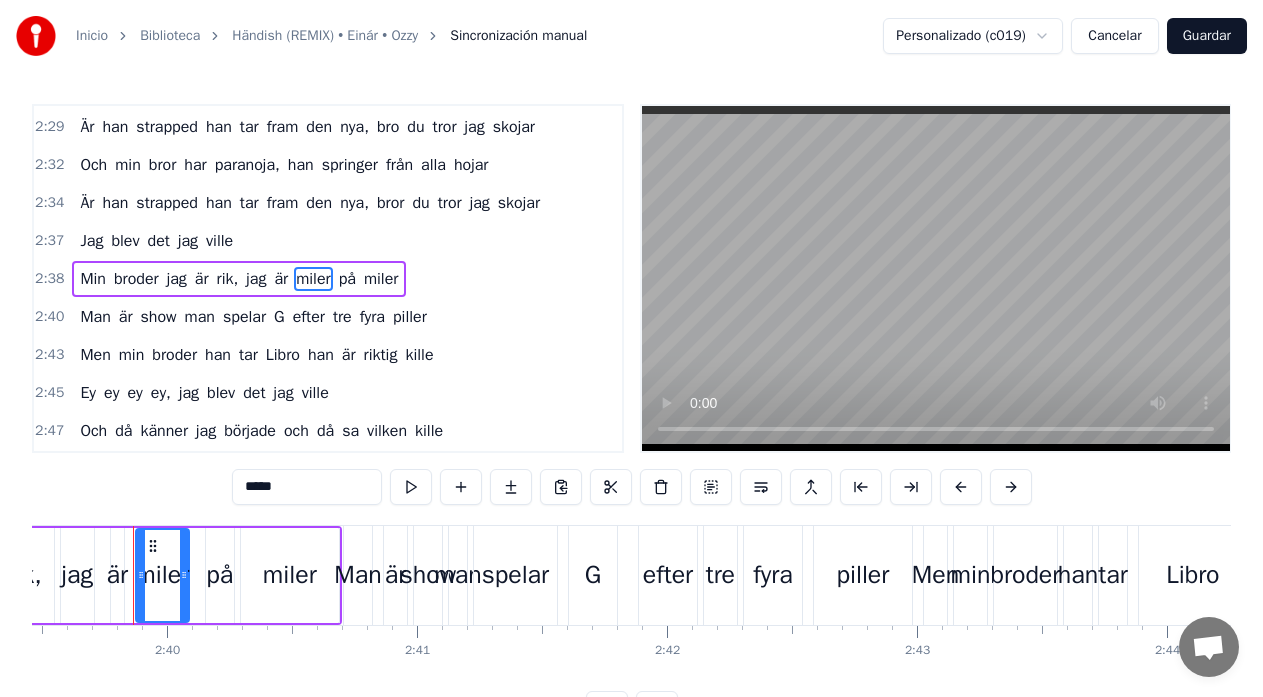 click on "*****" at bounding box center [307, 487] 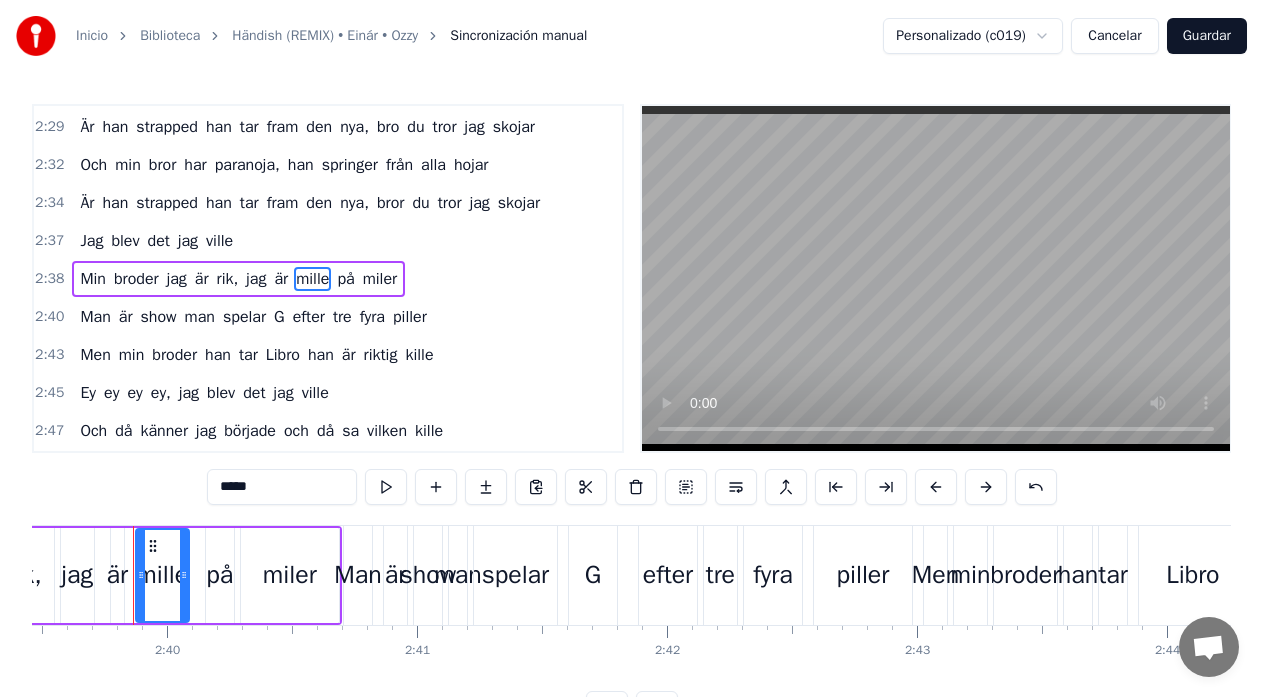 click on "miler" at bounding box center (380, 279) 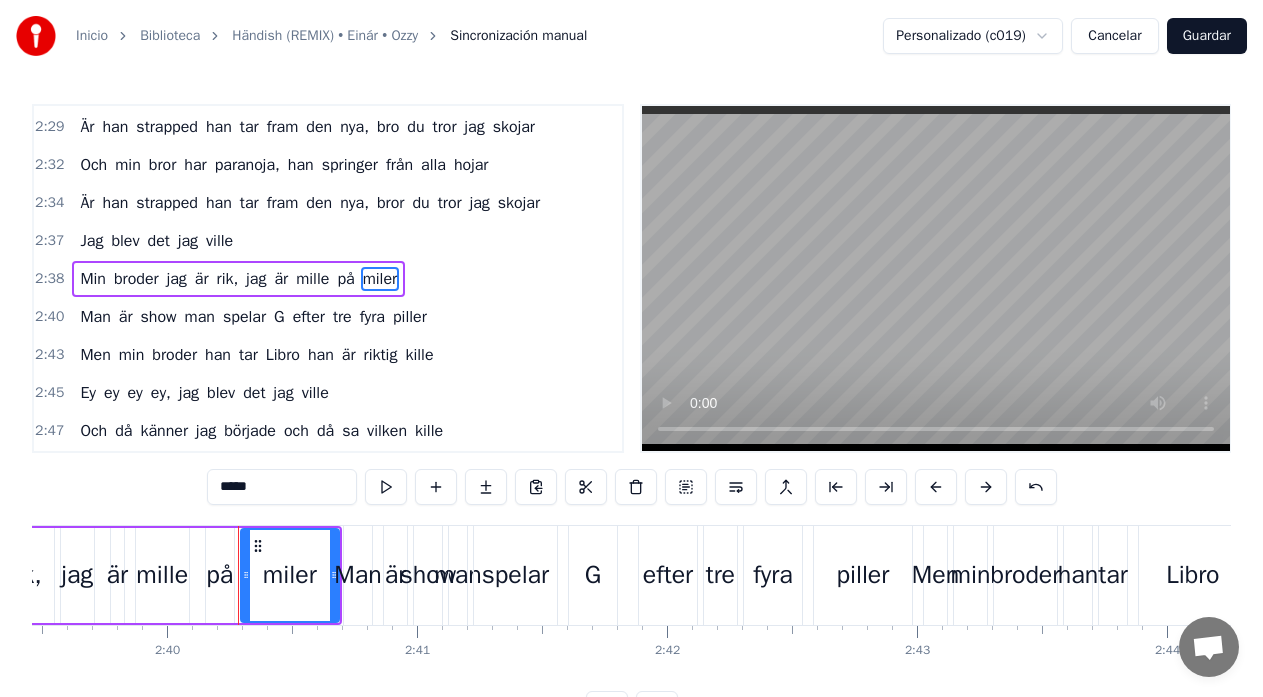 click on "*****" at bounding box center (282, 487) 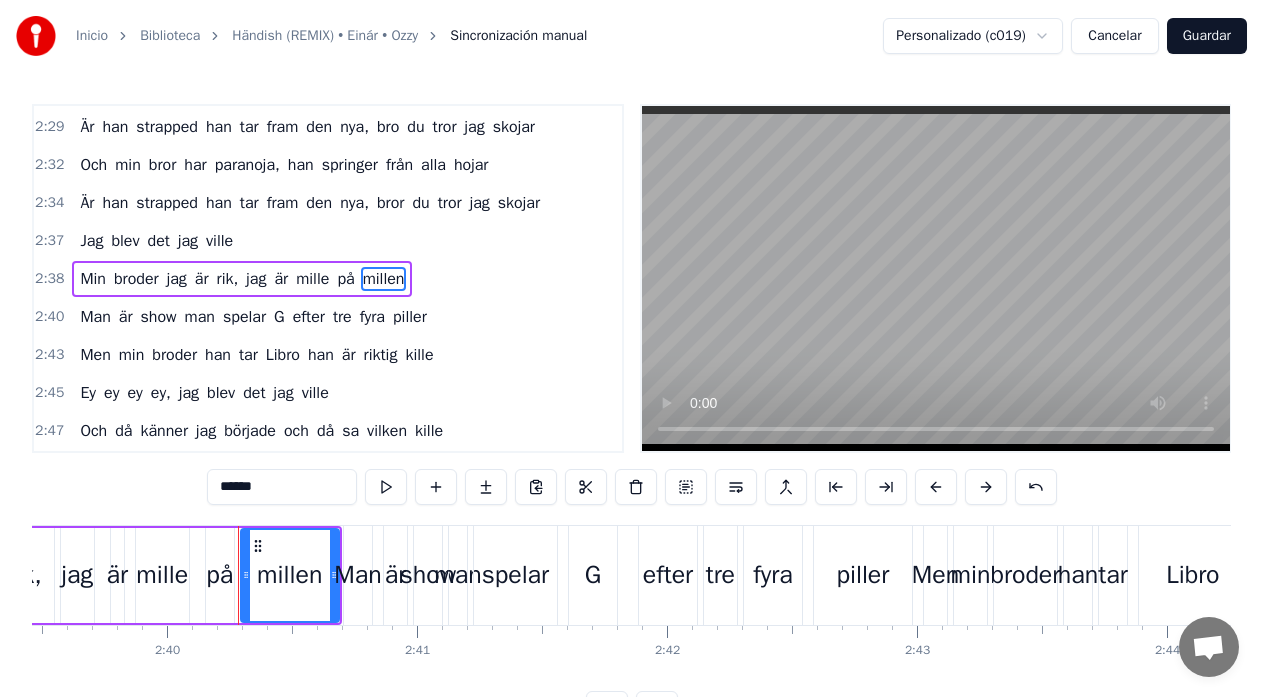 type on "******" 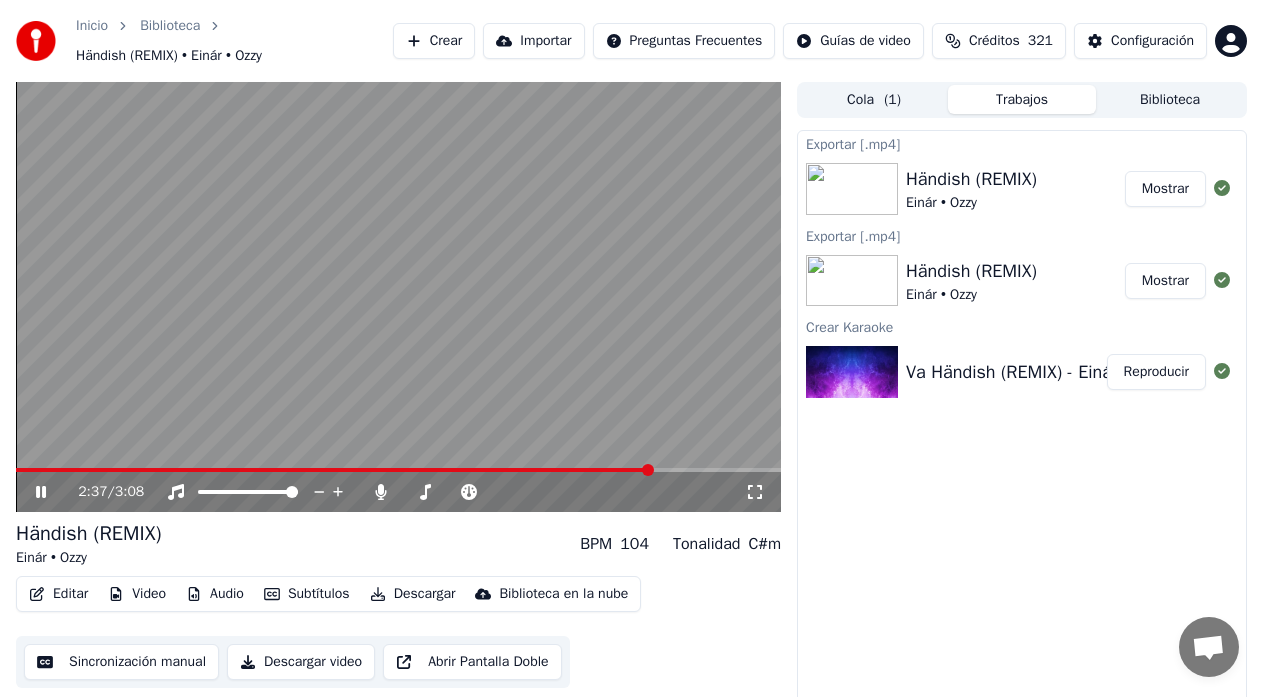 click at bounding box center [648, 470] 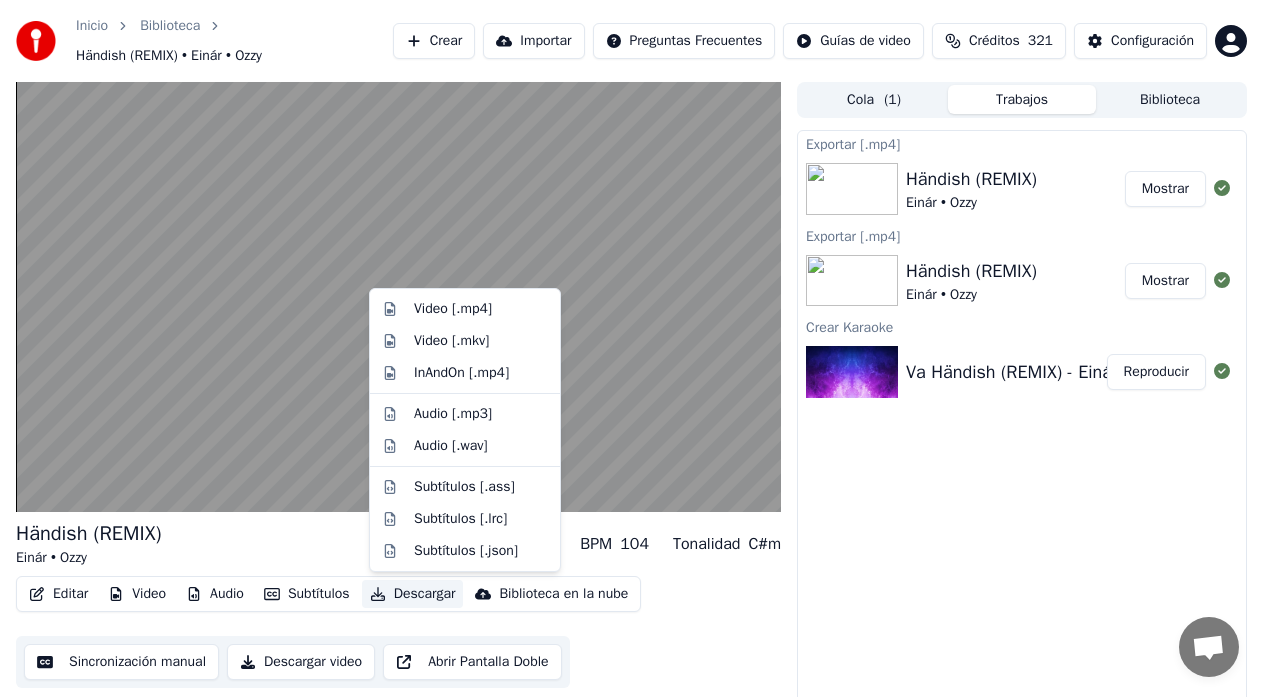 click on "Descargar" at bounding box center (413, 594) 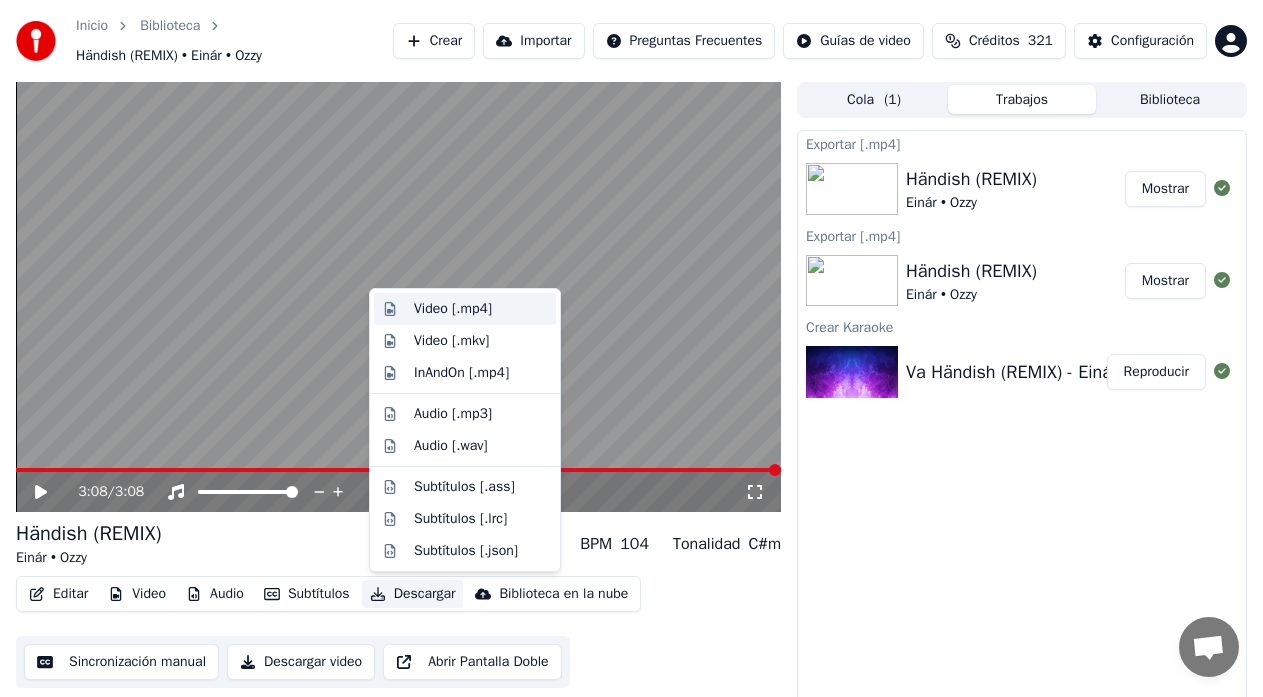 click on "Video [.mp4]" at bounding box center [453, 309] 